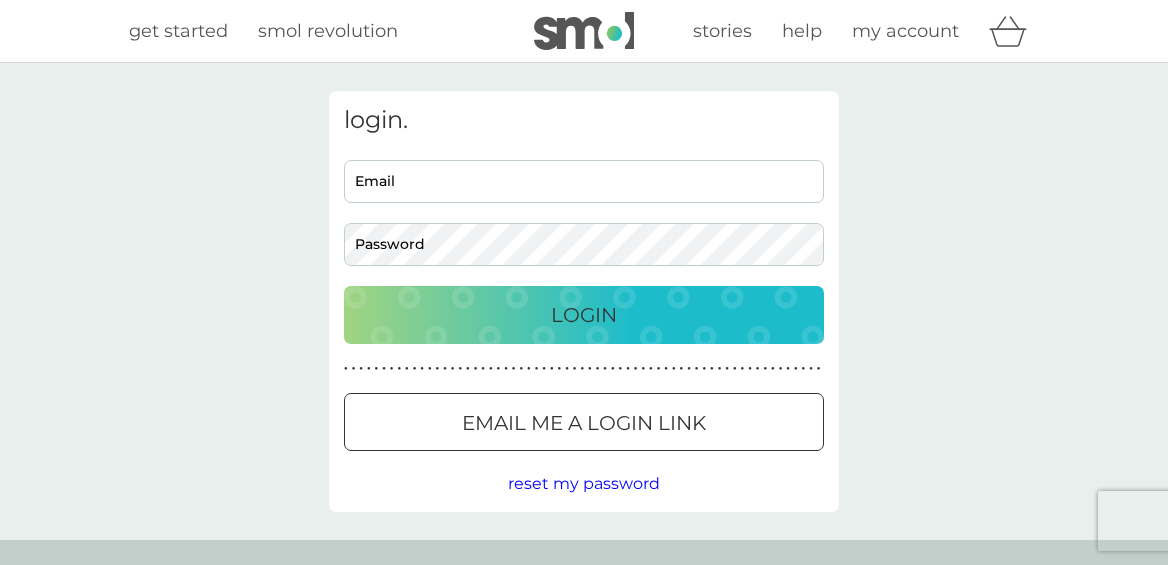 scroll, scrollTop: 0, scrollLeft: 0, axis: both 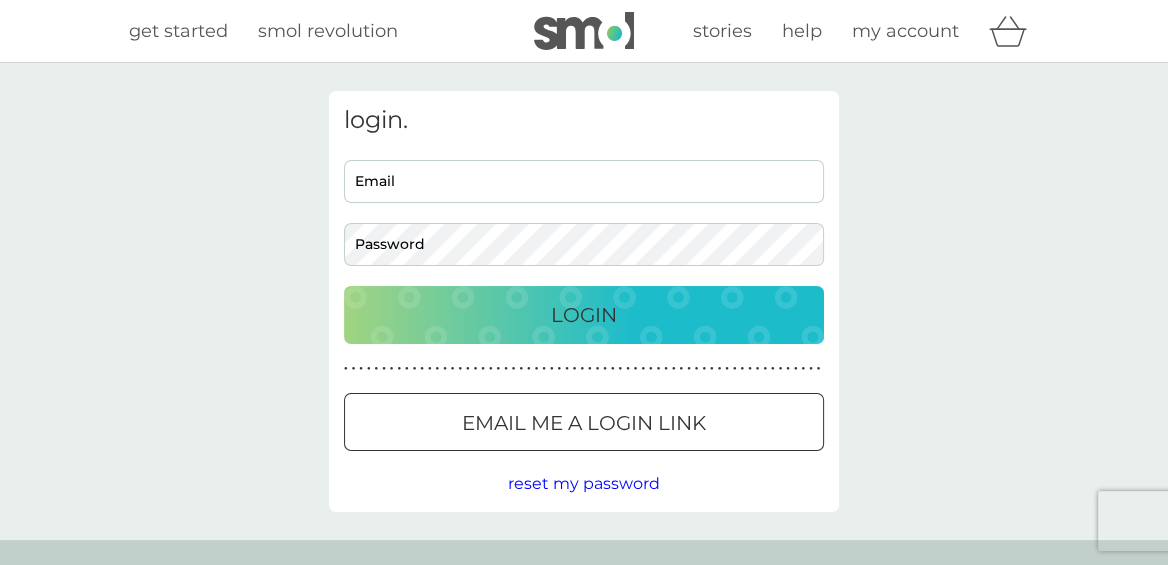 click on "Email" at bounding box center (584, 181) 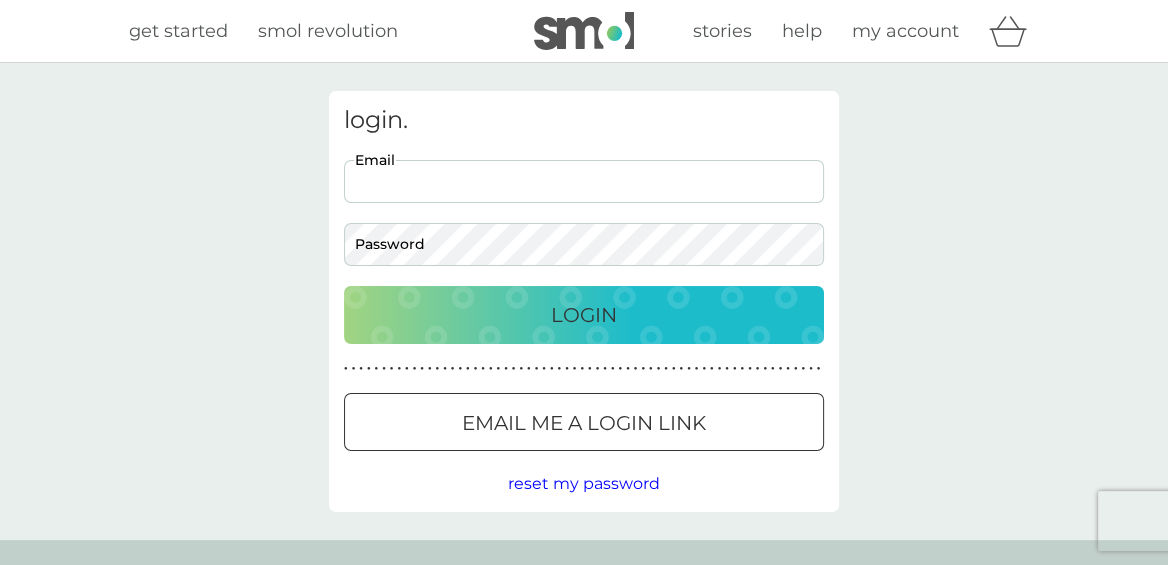 scroll, scrollTop: 0, scrollLeft: 0, axis: both 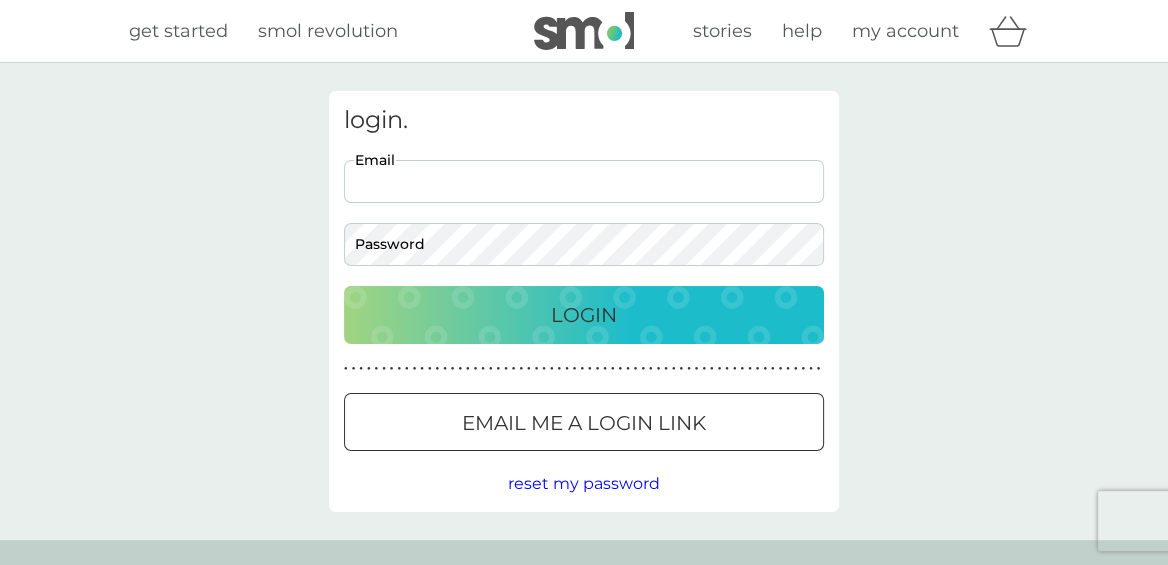 type on "helenromans11@gmail.com" 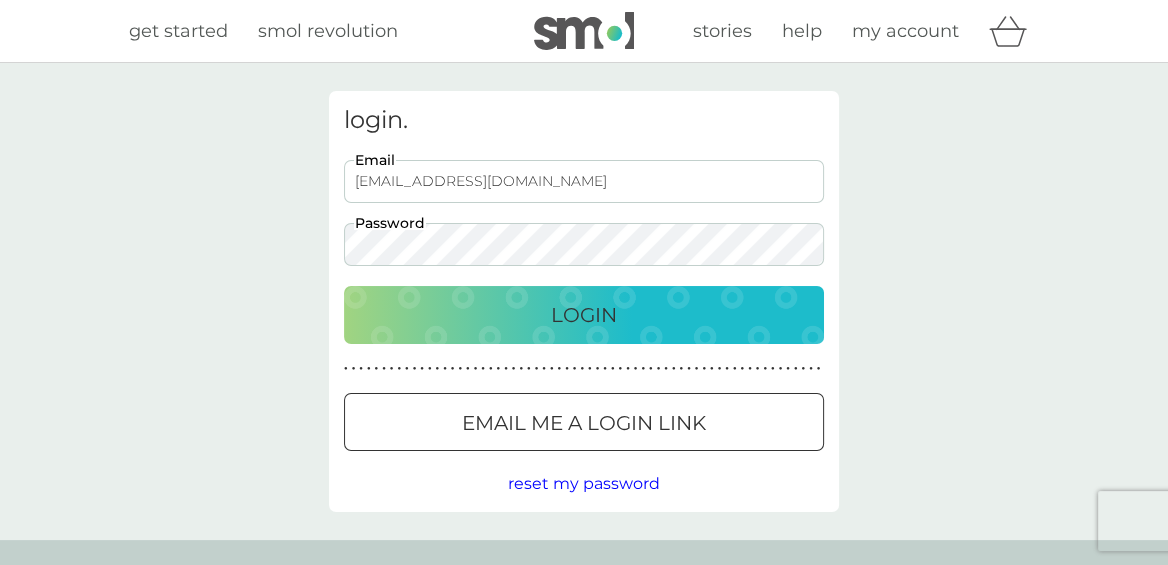 click on "Login" at bounding box center (584, 315) 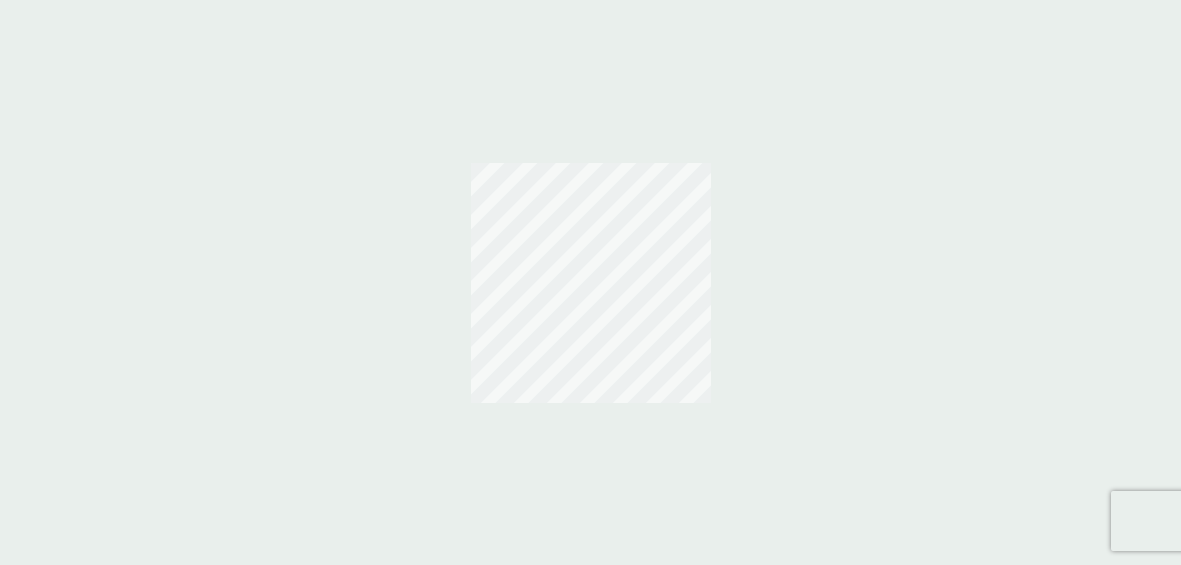 scroll, scrollTop: 0, scrollLeft: 0, axis: both 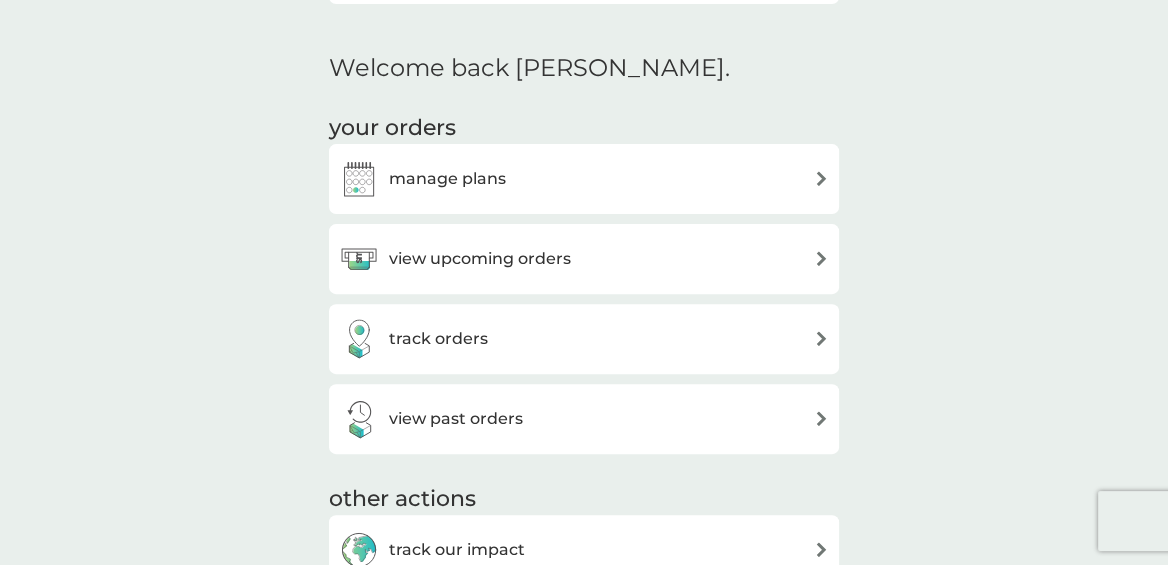 click at bounding box center (821, 258) 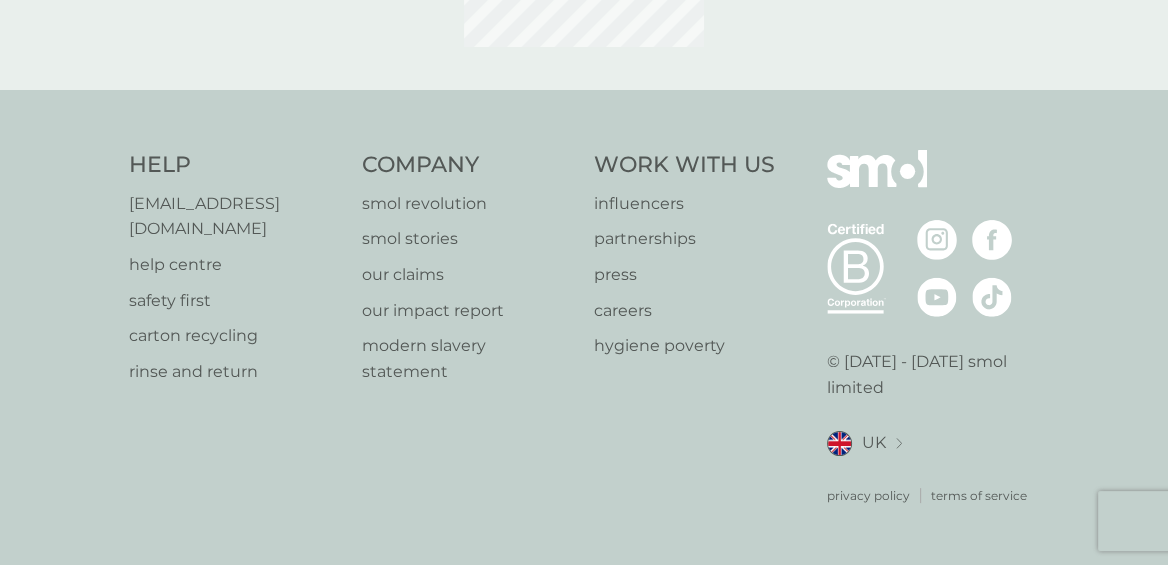 scroll, scrollTop: 0, scrollLeft: 0, axis: both 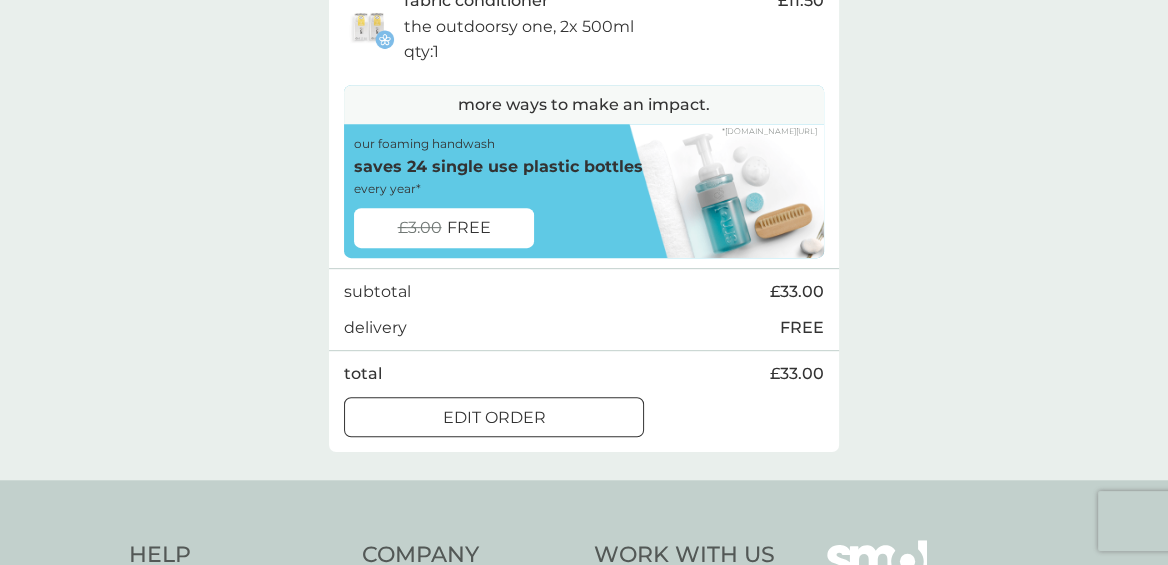 click on "edit order" at bounding box center (494, 418) 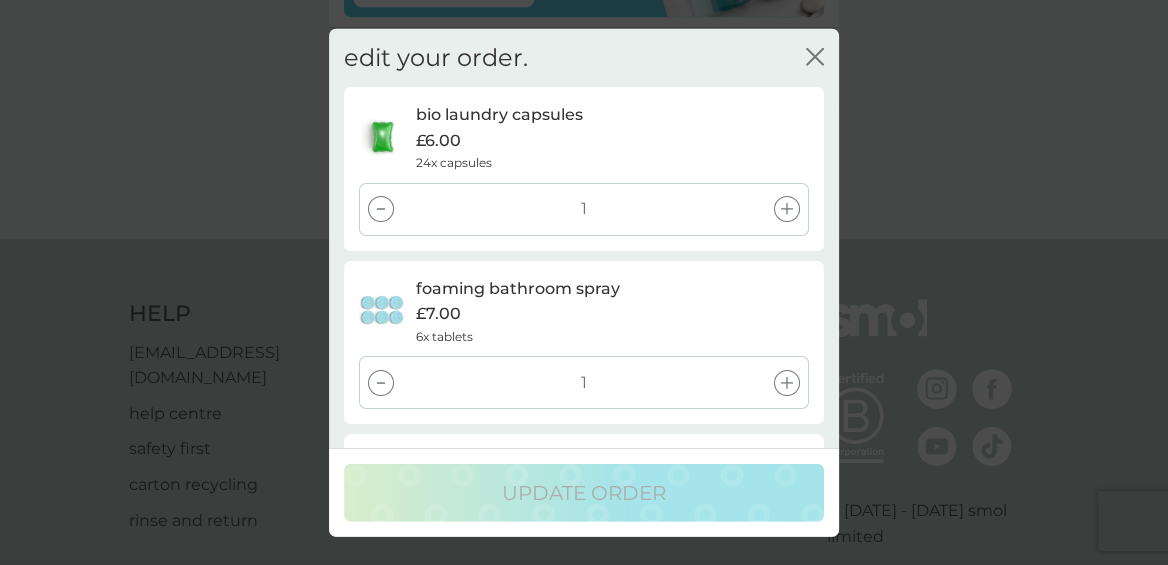 scroll, scrollTop: 1188, scrollLeft: 0, axis: vertical 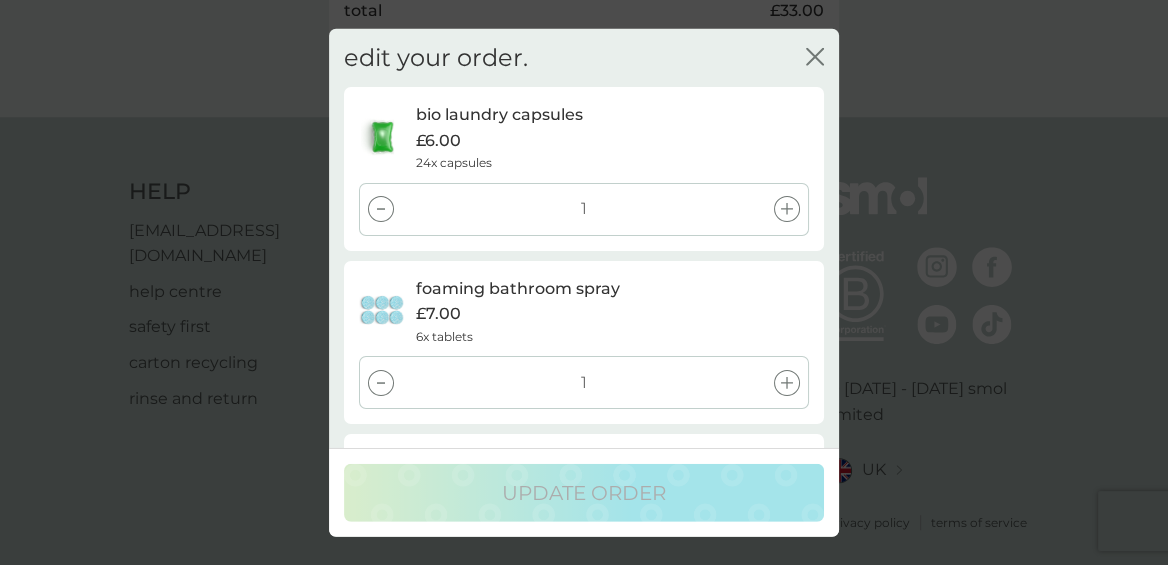 click on "edit your order. close bio laundry capsules £6.00 24x capsules 1 foaming bathroom spray £7.00 6x tablets 1 washing up liquid £8.50 4x 500ml 1 fabric conditioner £11.50 the outdoorsy one, 2x 500ml 1 add existing plan products cancel order" at bounding box center [584, 238] 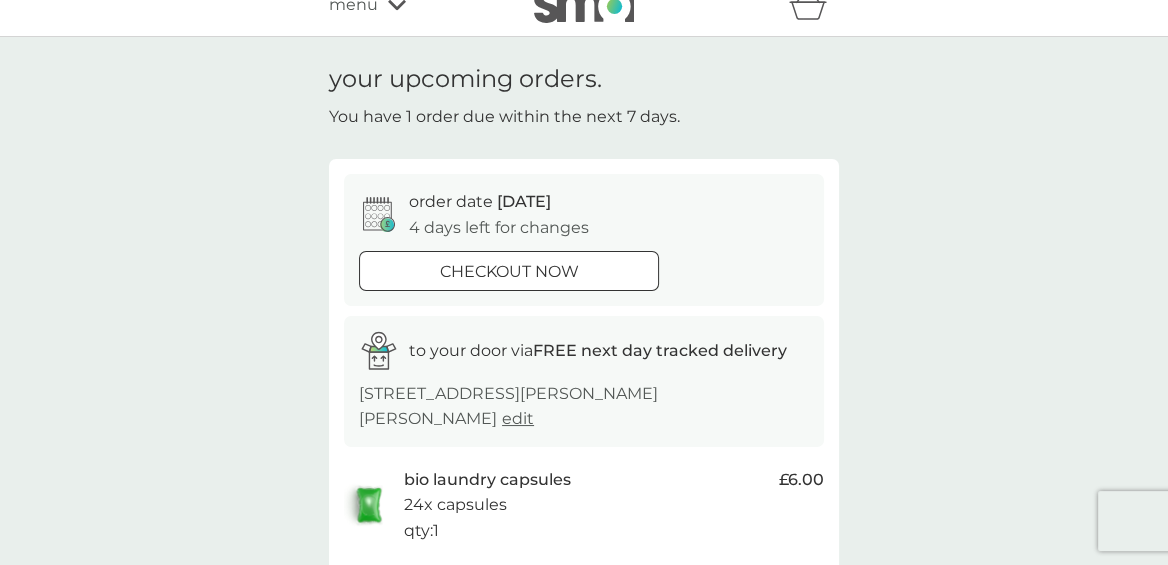 scroll, scrollTop: 0, scrollLeft: 0, axis: both 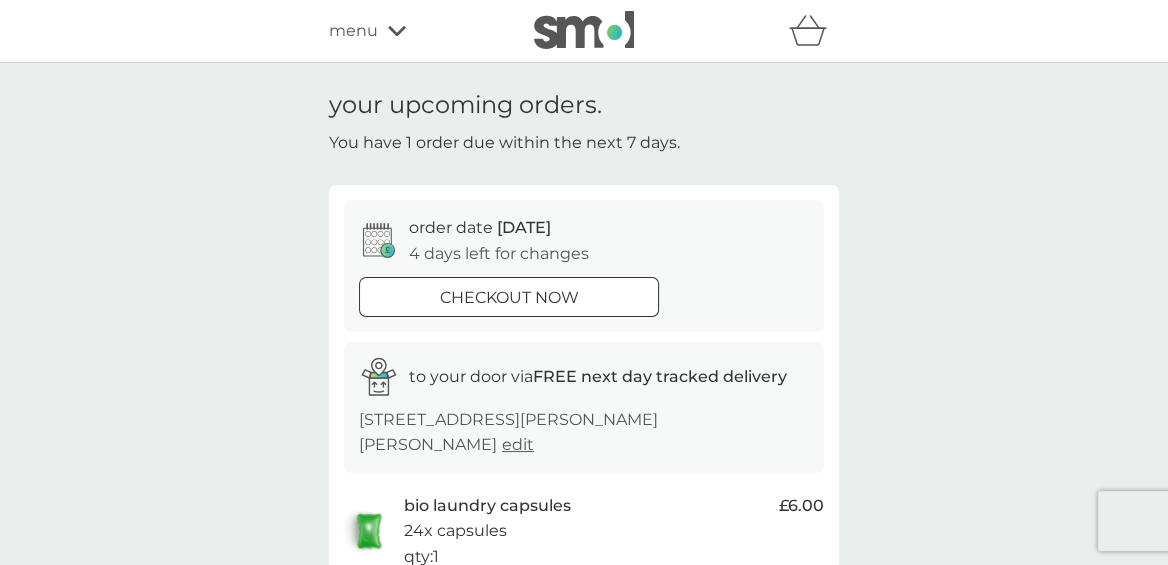 click on "menu" at bounding box center [353, 31] 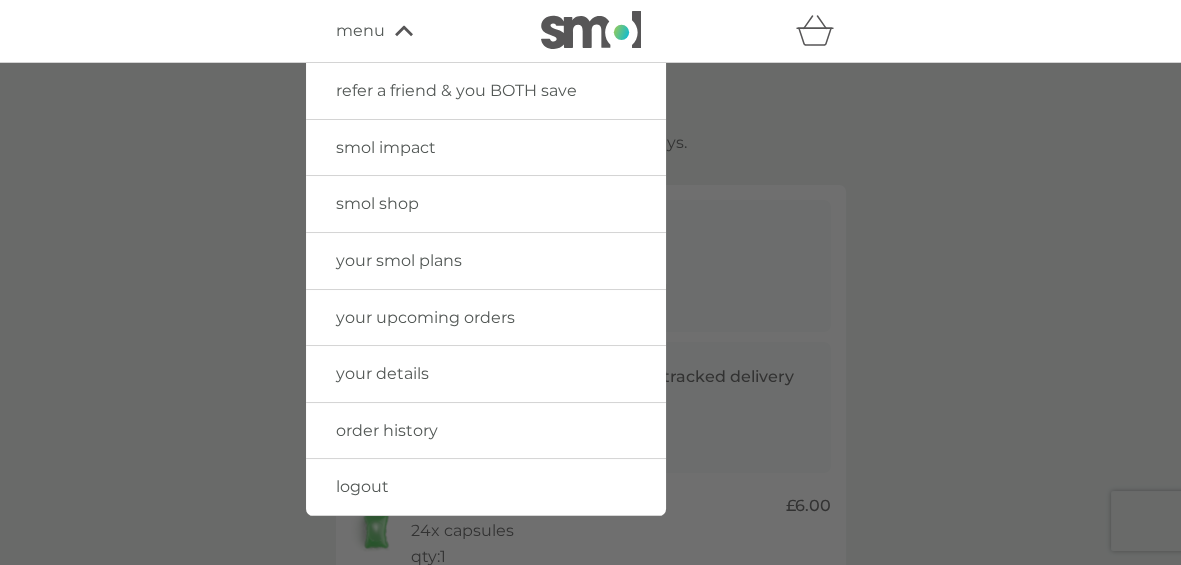 click on "your smol plans" at bounding box center [399, 260] 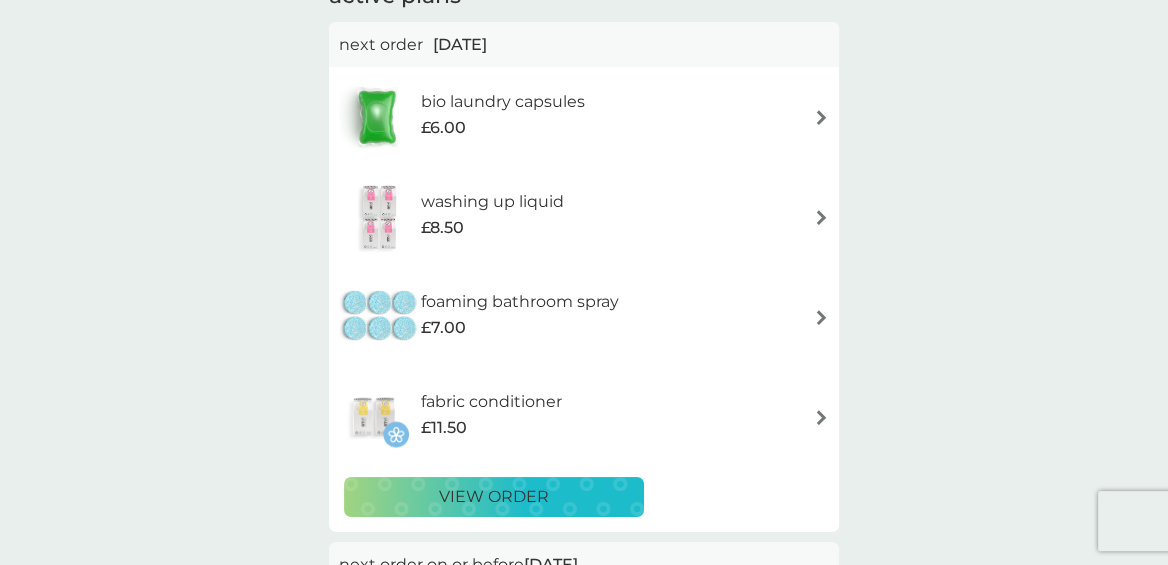 scroll, scrollTop: 172, scrollLeft: 0, axis: vertical 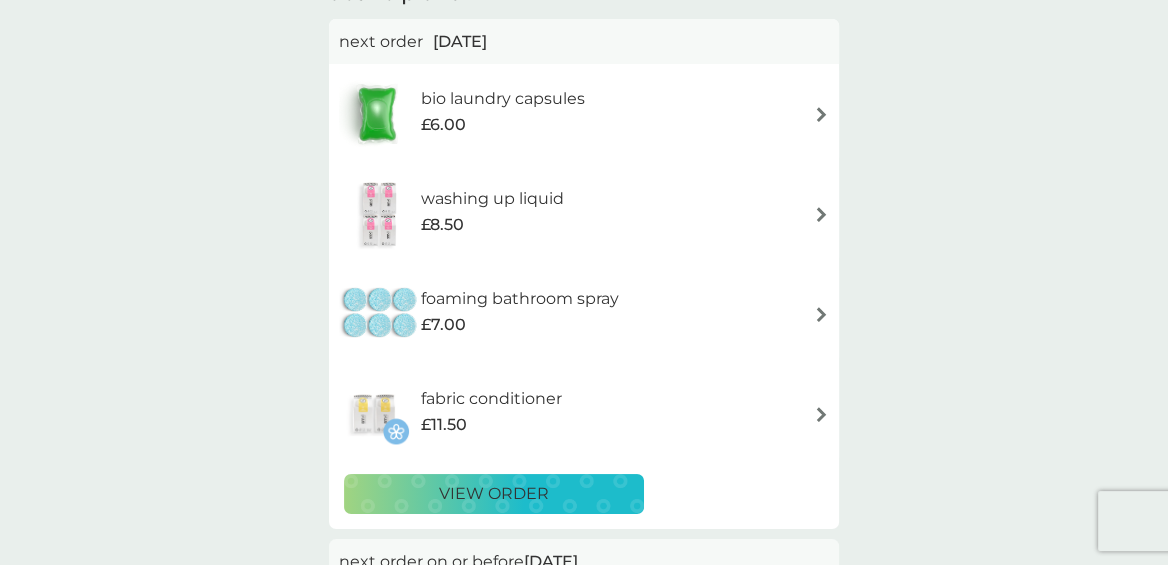 click at bounding box center [821, 314] 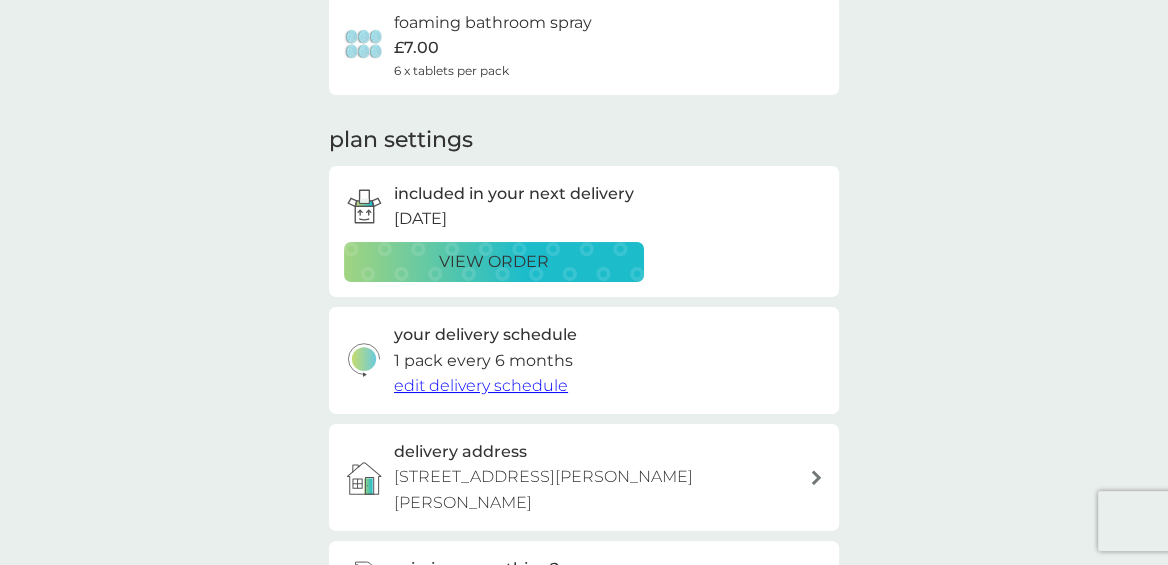 scroll, scrollTop: 0, scrollLeft: 0, axis: both 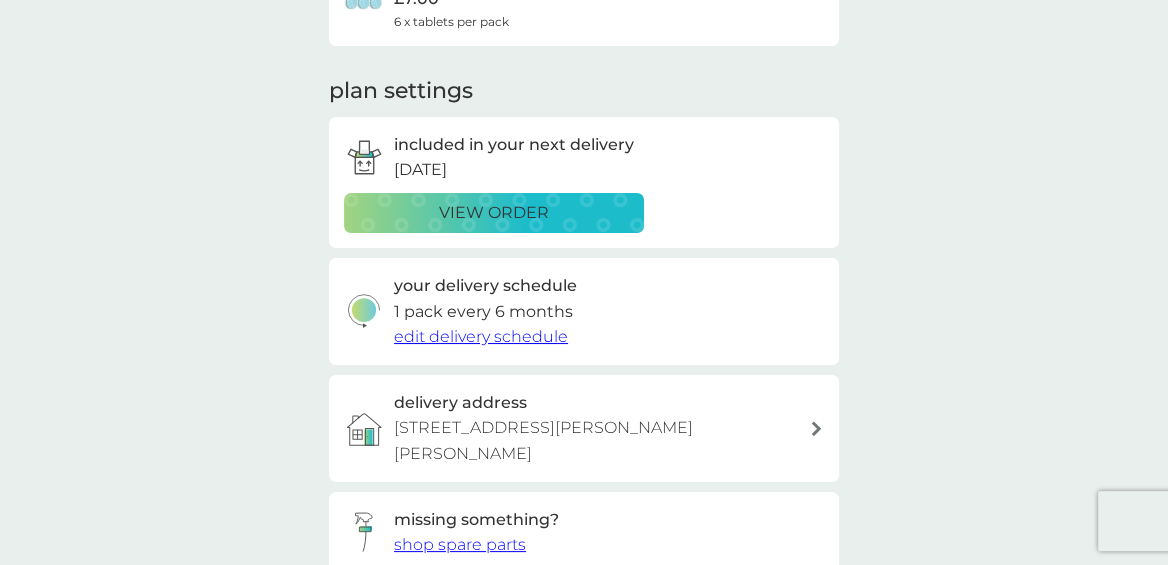 click on "view order" at bounding box center [494, 213] 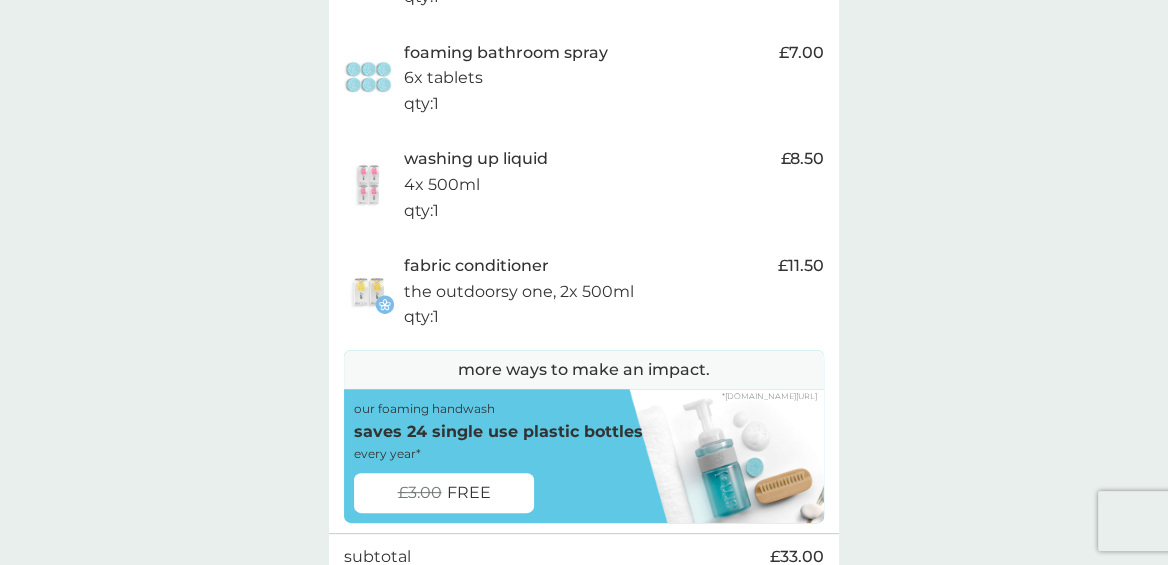 scroll, scrollTop: 580, scrollLeft: 0, axis: vertical 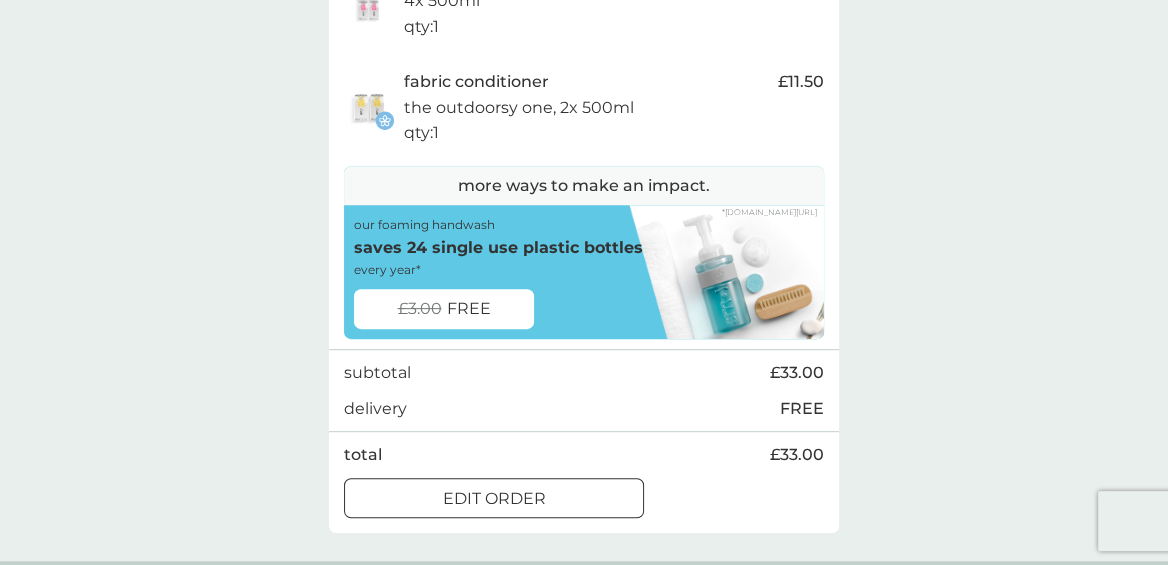 click on "edit order" at bounding box center [494, 499] 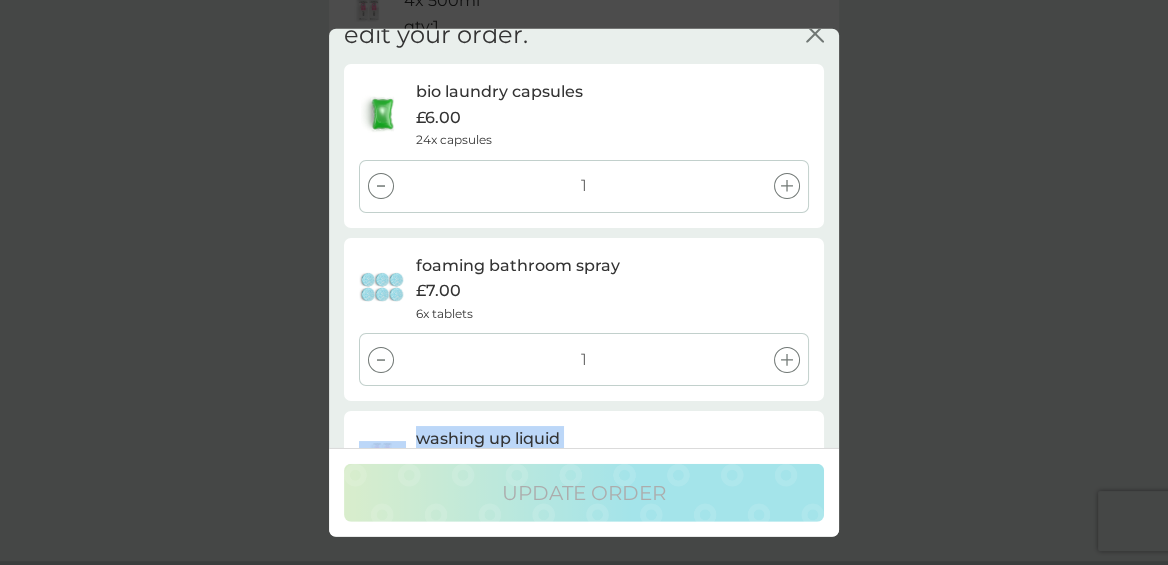 drag, startPoint x: 834, startPoint y: 391, endPoint x: 833, endPoint y: 433, distance: 42.0119 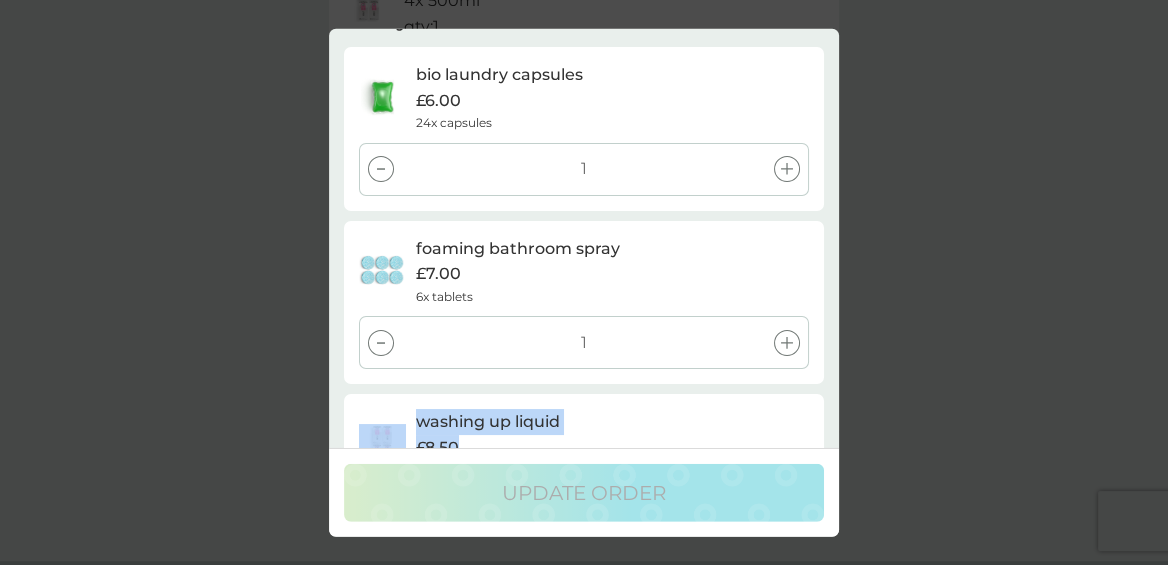 click on "edit your order. close bio laundry capsules £6.00 24x capsules 1 foaming bathroom spray £7.00 6x tablets 1 washing up liquid £8.50 4x 500ml 1 fabric conditioner £11.50 the outdoorsy one, 2x 500ml 1 add existing plan products cancel order" at bounding box center [584, 238] 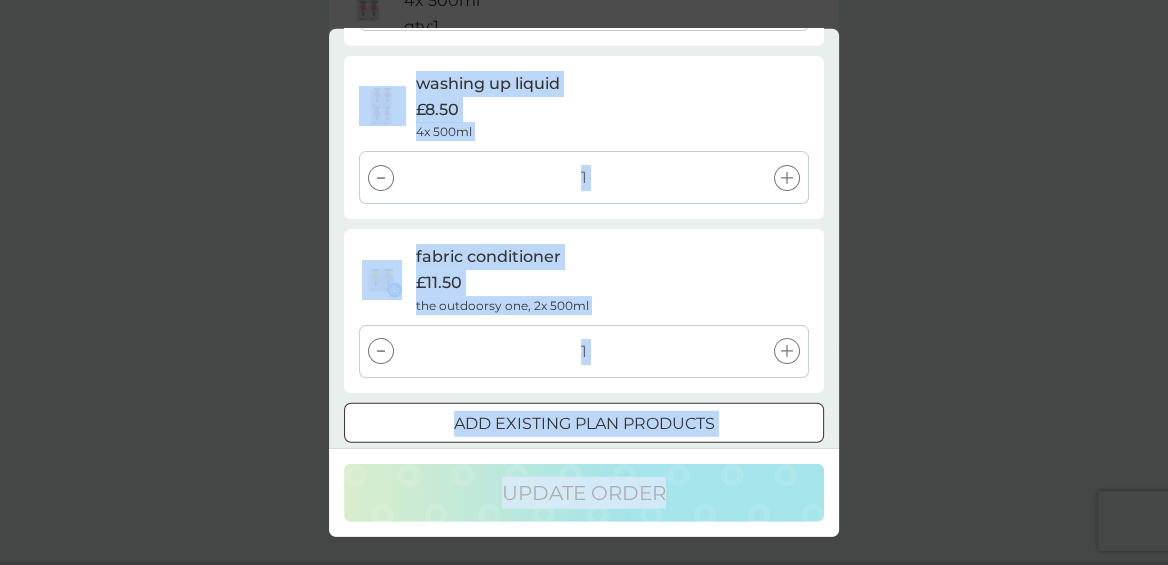 scroll, scrollTop: 422, scrollLeft: 0, axis: vertical 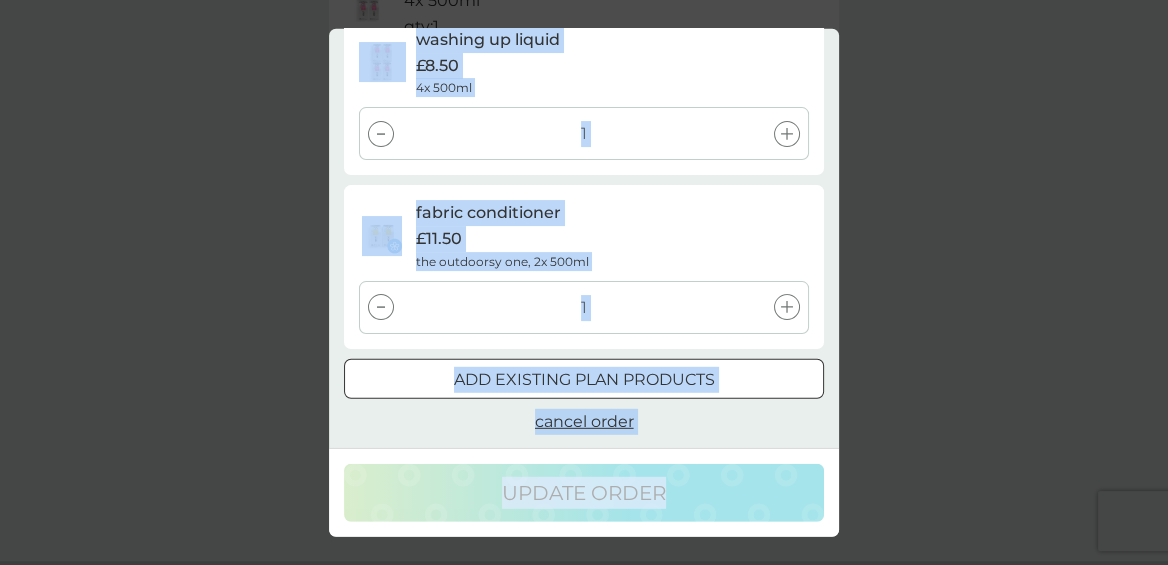 drag, startPoint x: 830, startPoint y: 375, endPoint x: 830, endPoint y: 466, distance: 91 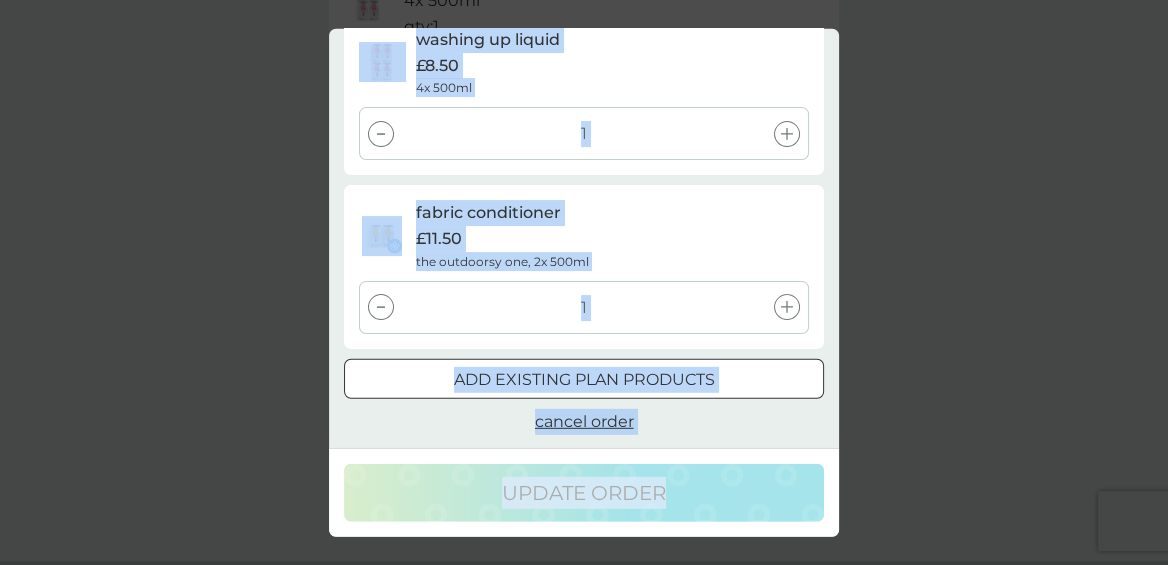 click at bounding box center (381, 307) 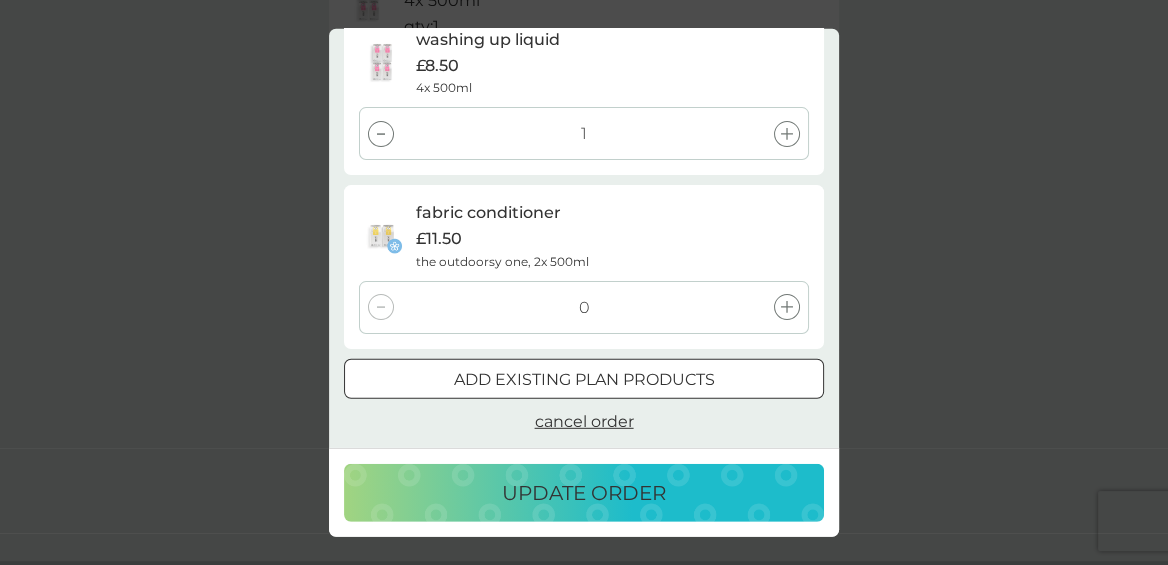 click on "edit your order. close bio laundry capsules £6.00 24x capsules 1 foaming bathroom spray £7.00 6x tablets 1 washing up liquid £8.50 4x 500ml 1 fabric conditioner £11.50 the outdoorsy one, 2x 500ml 0 add existing plan products cancel order update order" at bounding box center [584, 282] 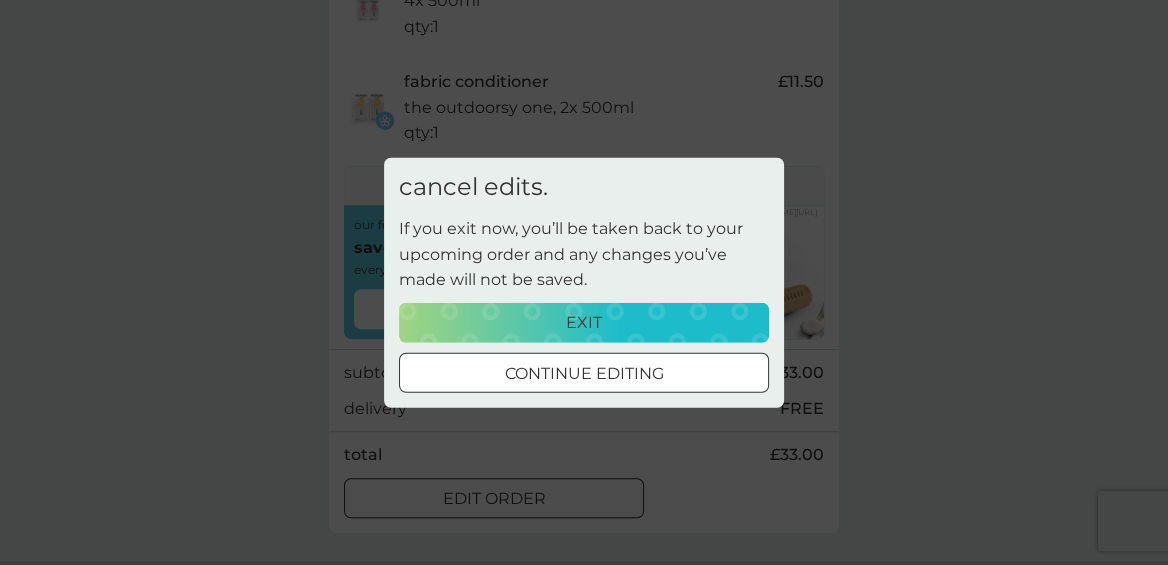click on "continue editing" at bounding box center [584, 374] 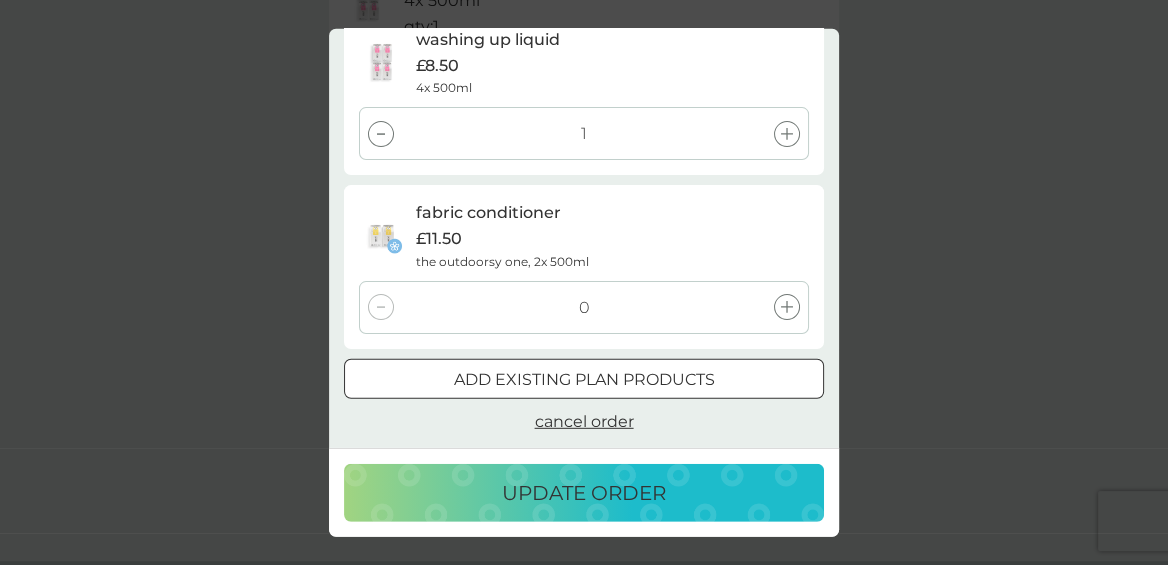 click 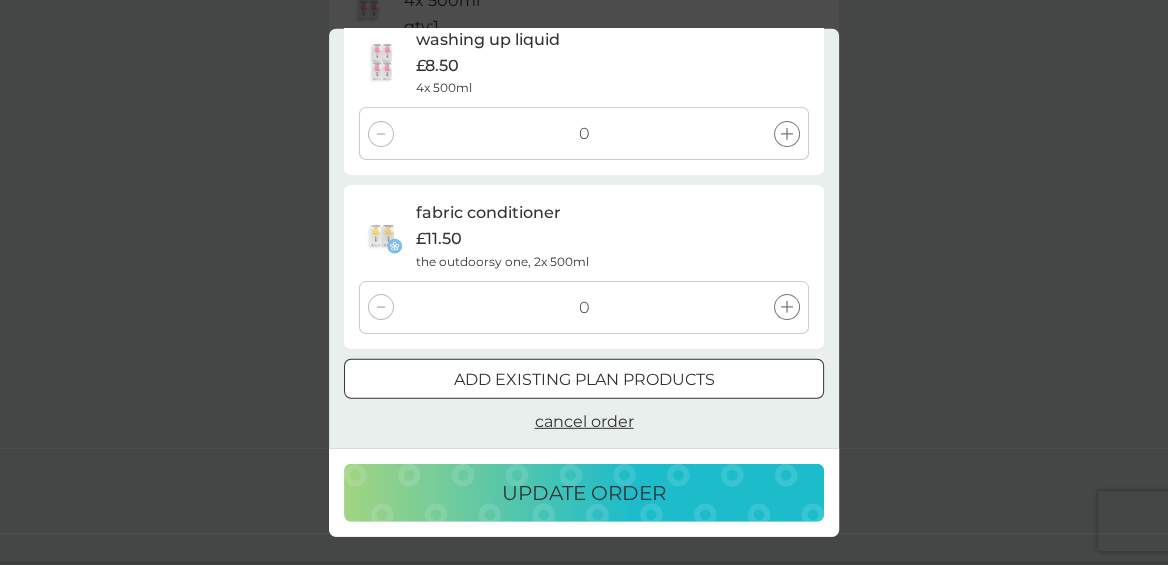 click on "update order" at bounding box center [584, 493] 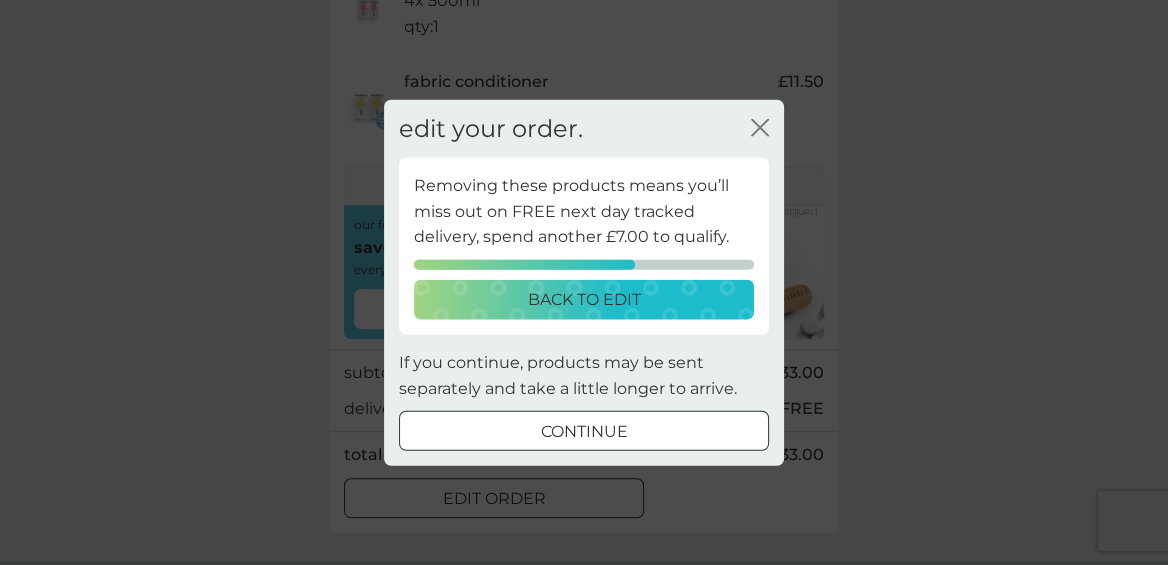 click on "continue" at bounding box center [584, 432] 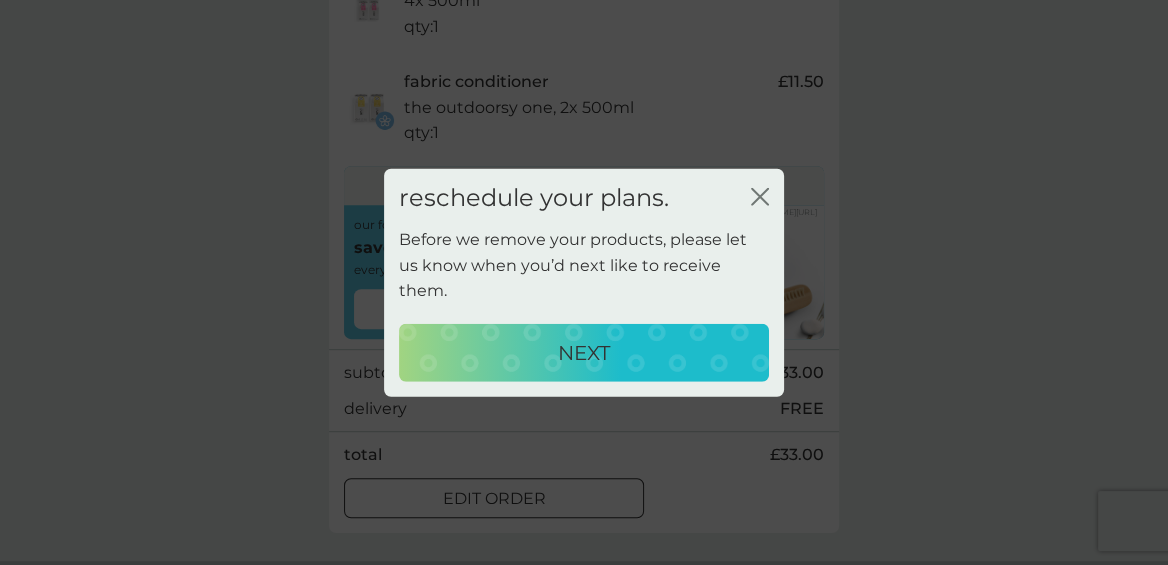 click on "NEXT" at bounding box center [584, 353] 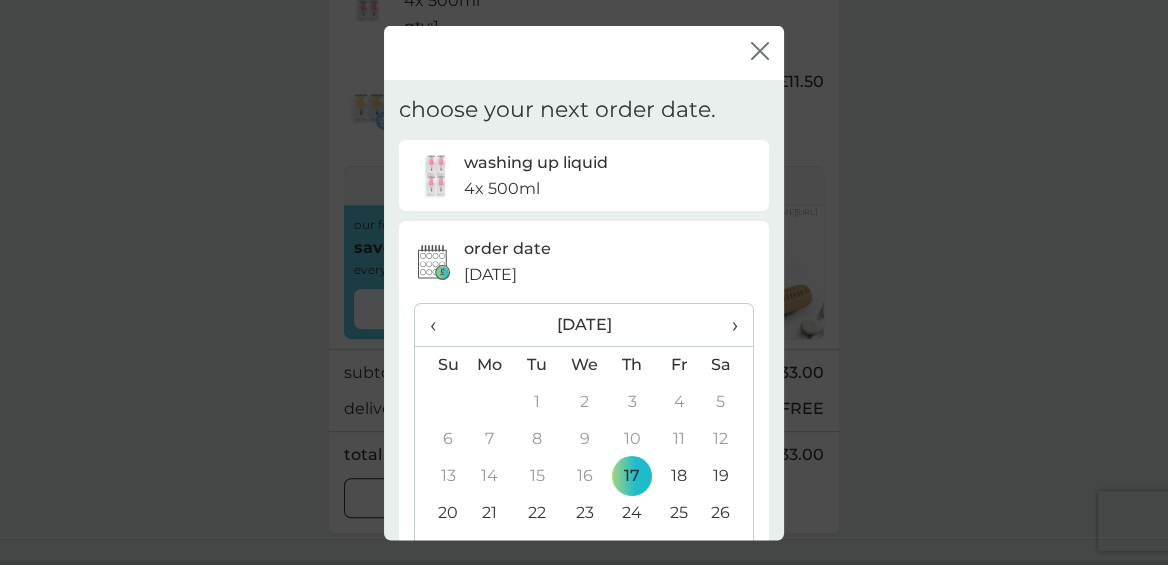 click on "›" at bounding box center [728, 324] 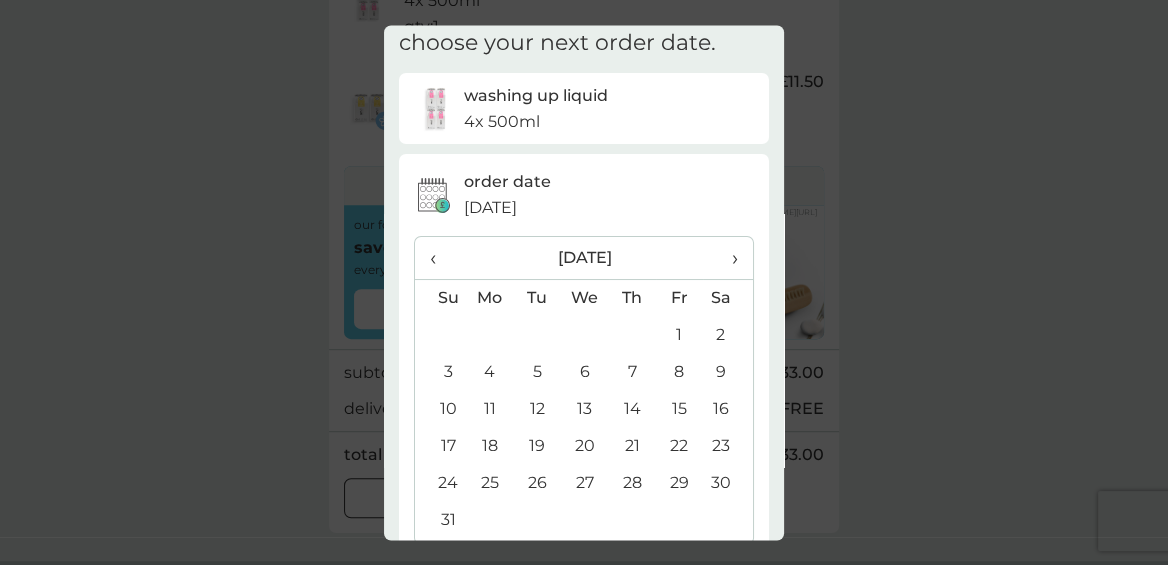scroll, scrollTop: 70, scrollLeft: 0, axis: vertical 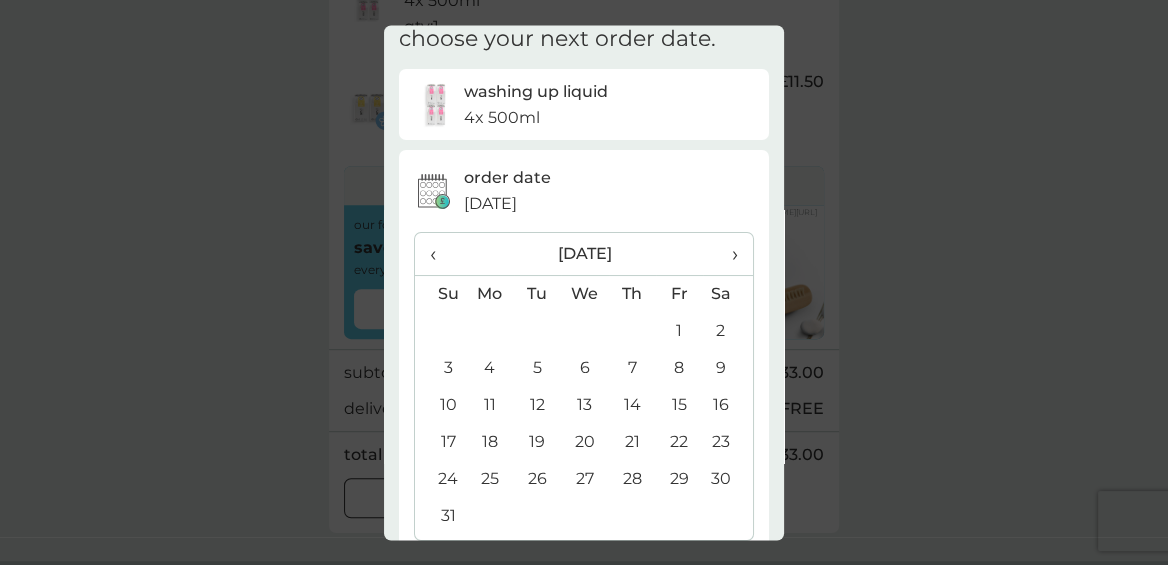 click on "28" at bounding box center [632, 479] 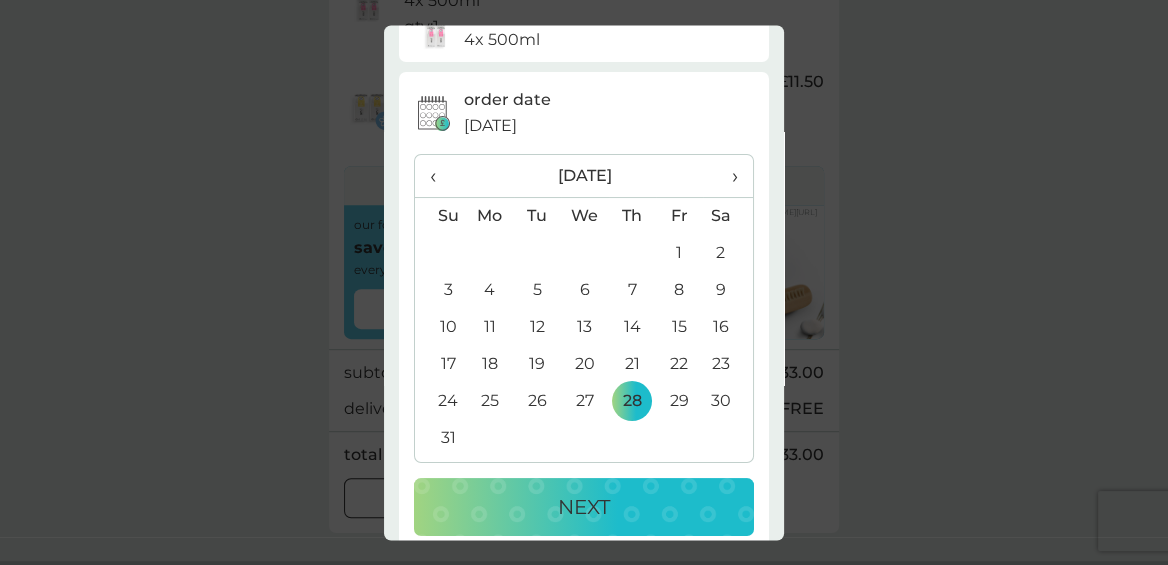 scroll, scrollTop: 173, scrollLeft: 0, axis: vertical 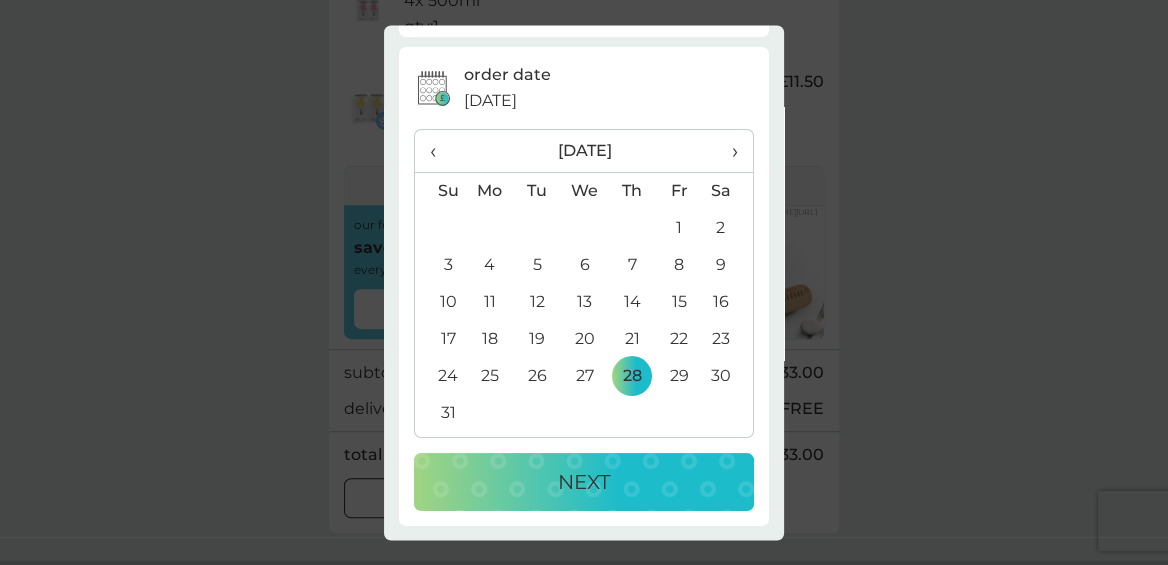 click on "NEXT" at bounding box center (584, 482) 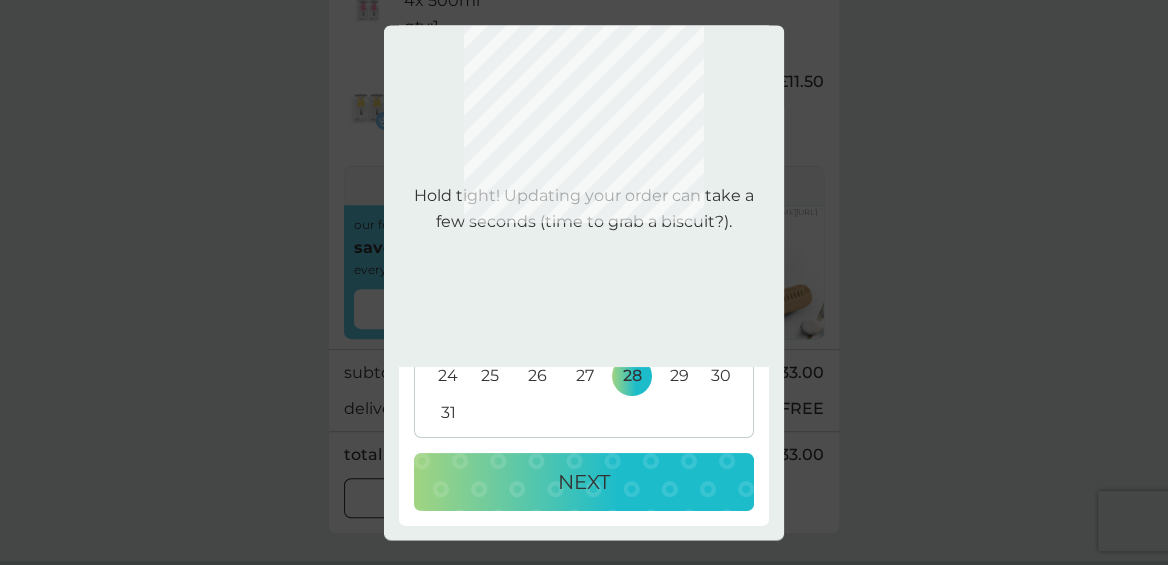 scroll, scrollTop: 0, scrollLeft: 0, axis: both 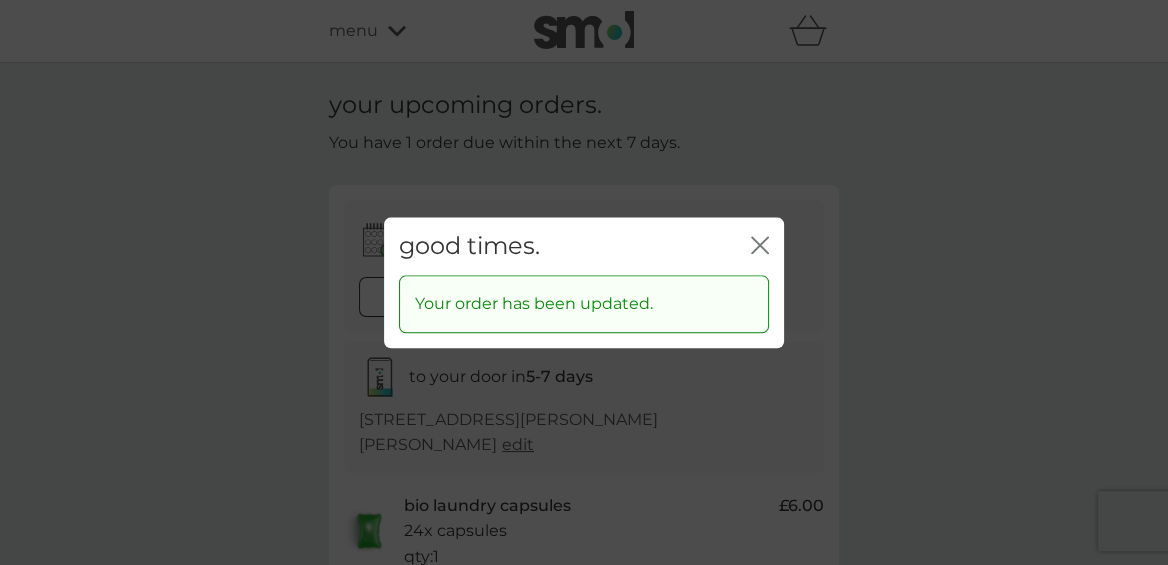 click on "close" 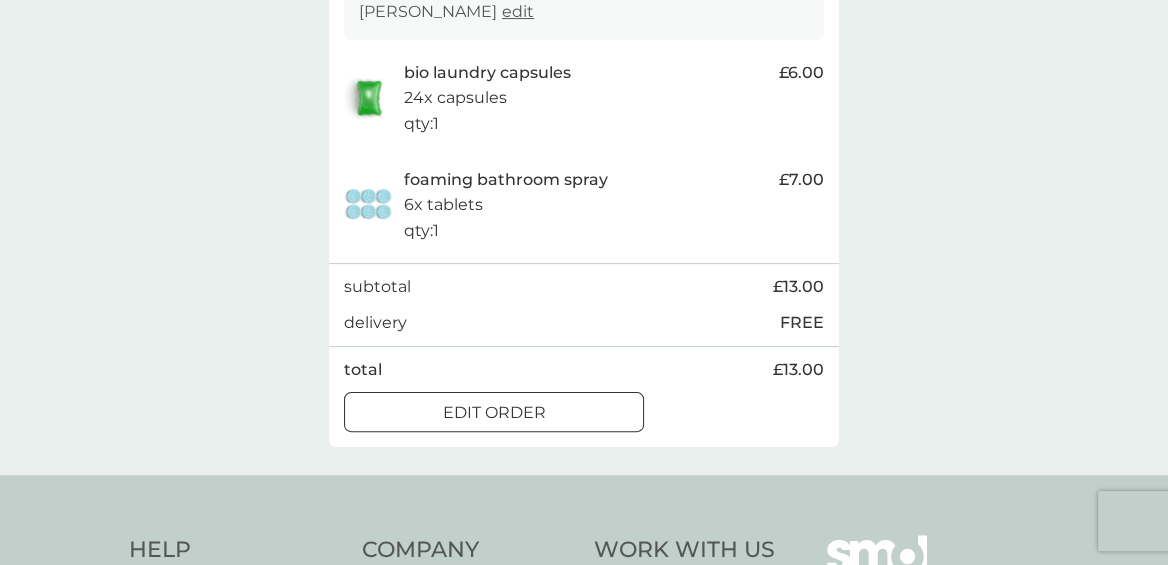 scroll, scrollTop: 447, scrollLeft: 0, axis: vertical 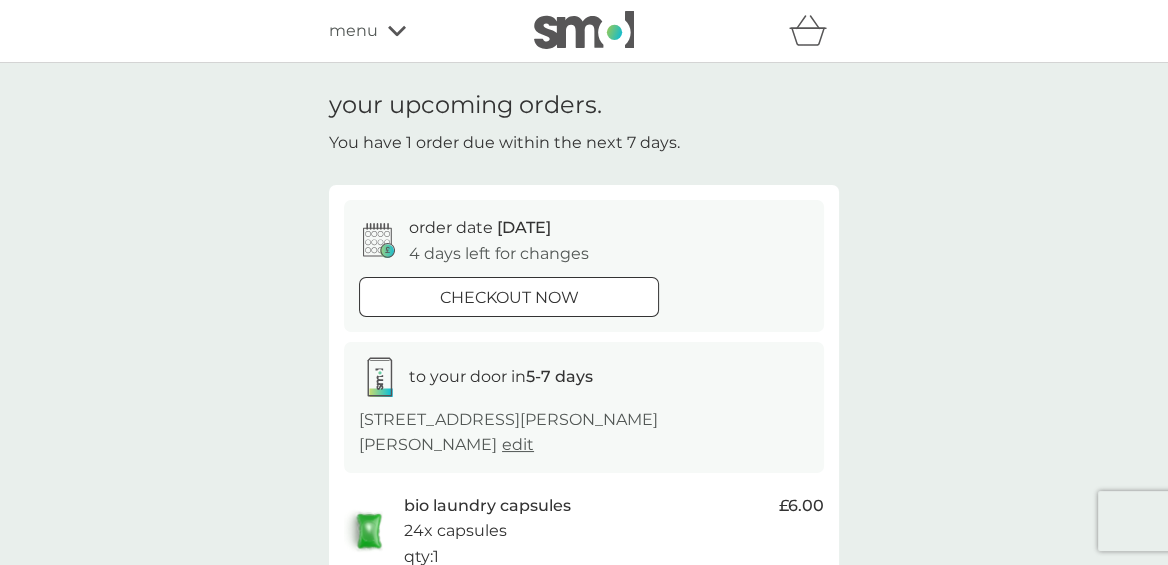 click on "menu" at bounding box center [353, 31] 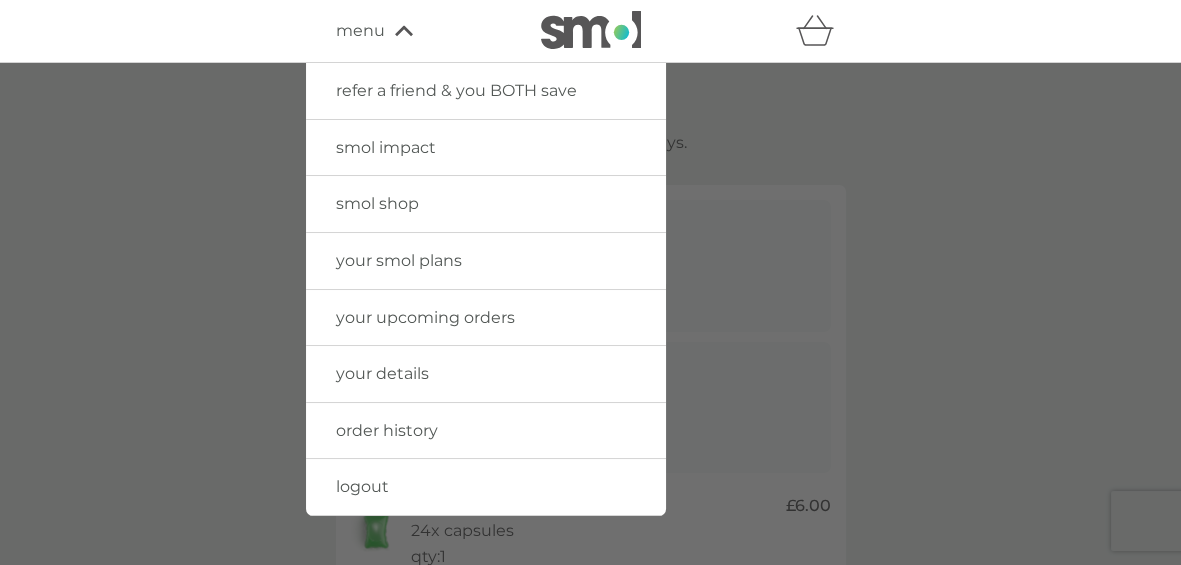 click on "your smol plans" at bounding box center (399, 260) 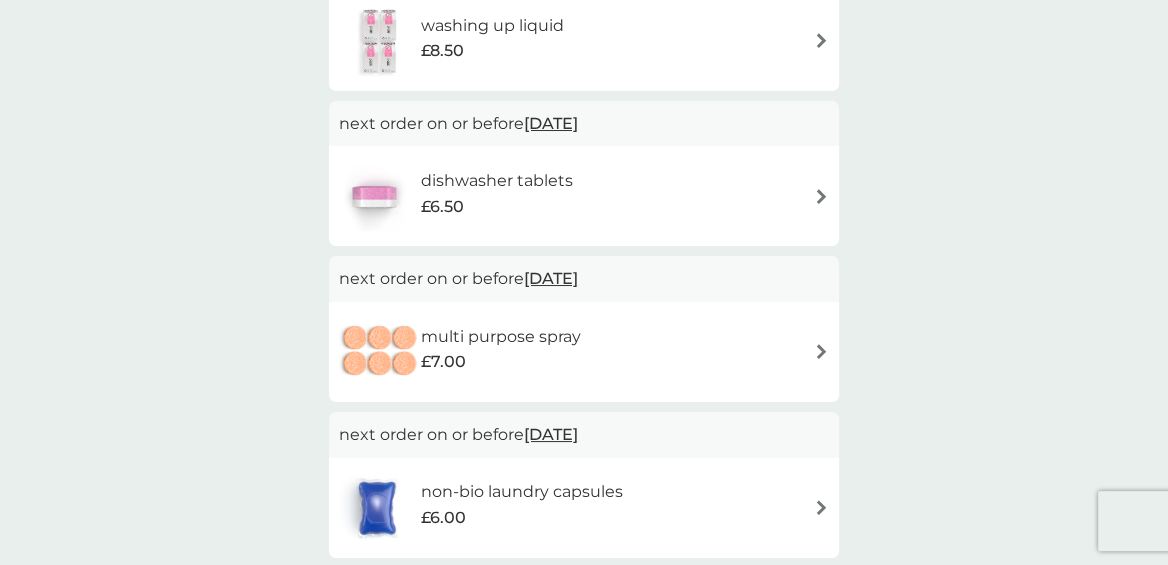 scroll, scrollTop: 573, scrollLeft: 0, axis: vertical 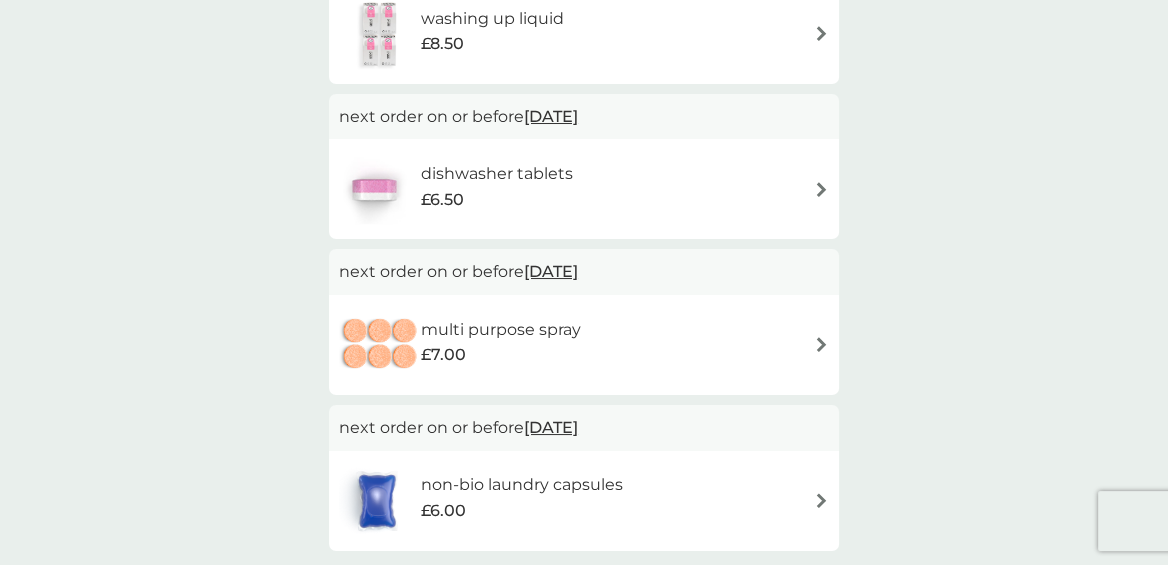 click at bounding box center (821, 189) 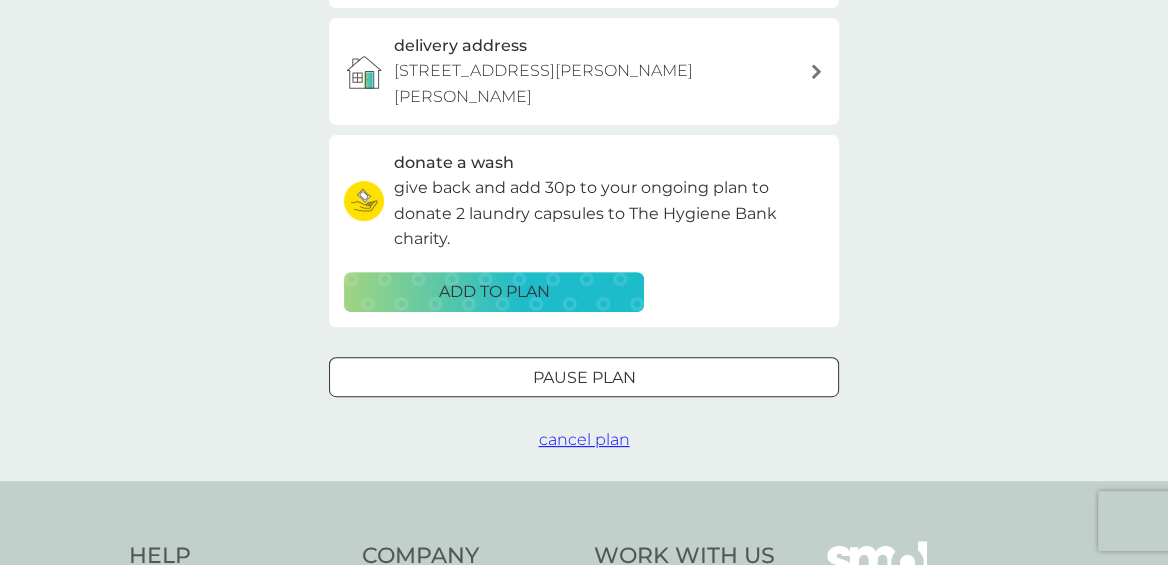 scroll, scrollTop: 0, scrollLeft: 0, axis: both 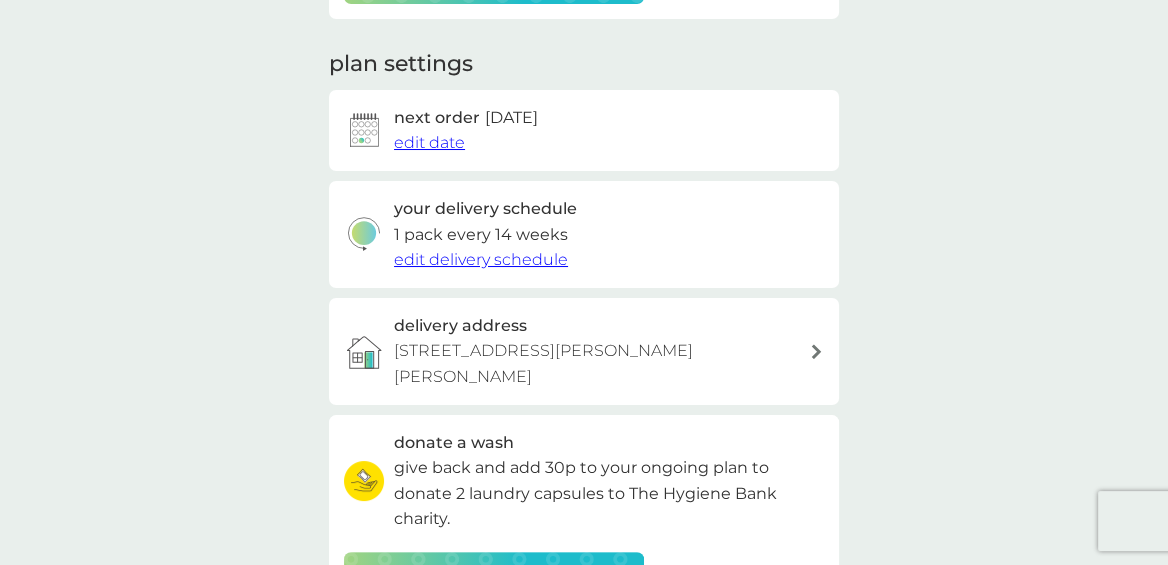 click on "edit date" at bounding box center (429, 142) 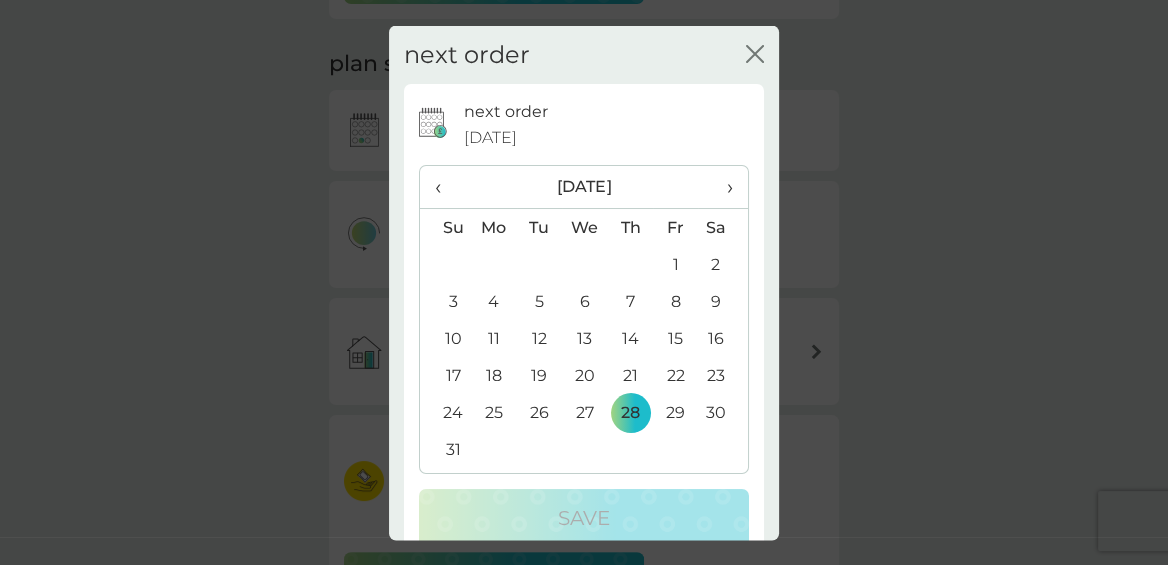 click on "›" at bounding box center [723, 187] 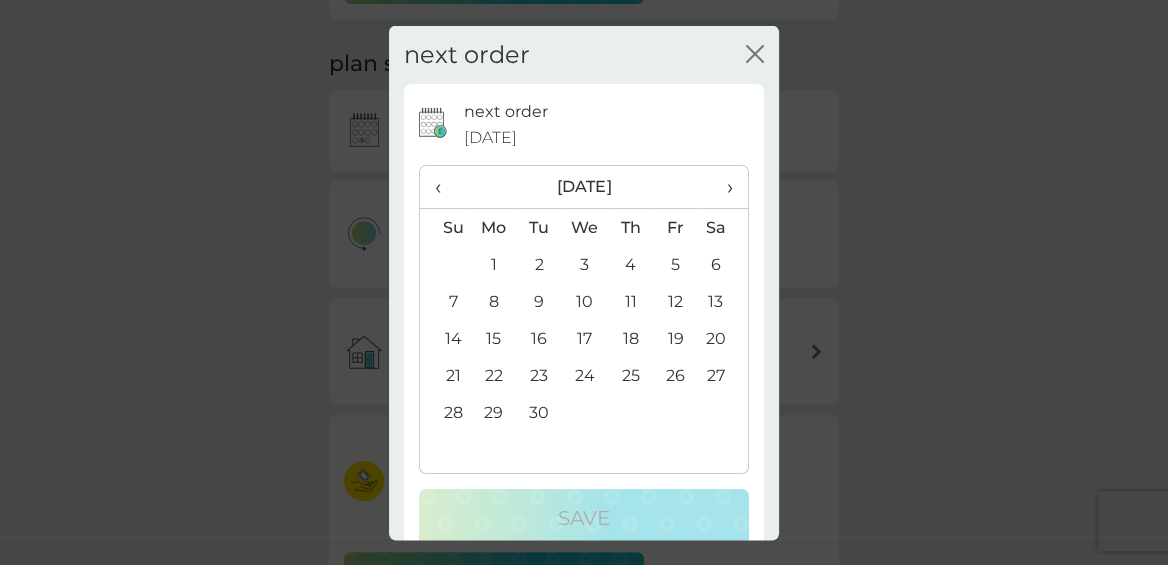 click on "30" at bounding box center [539, 412] 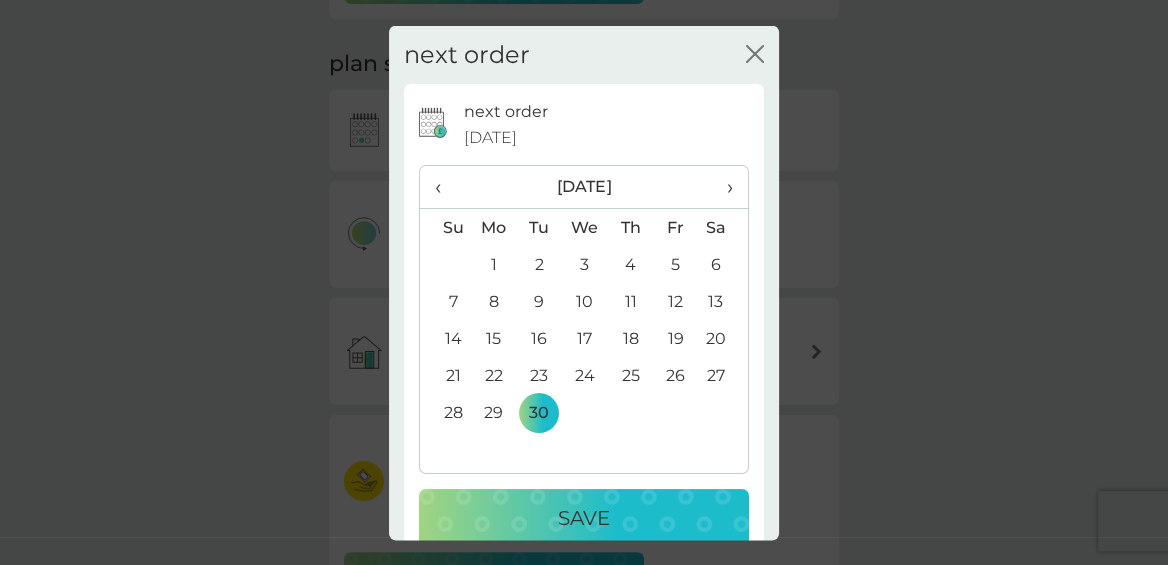 click on "Save" at bounding box center (584, 518) 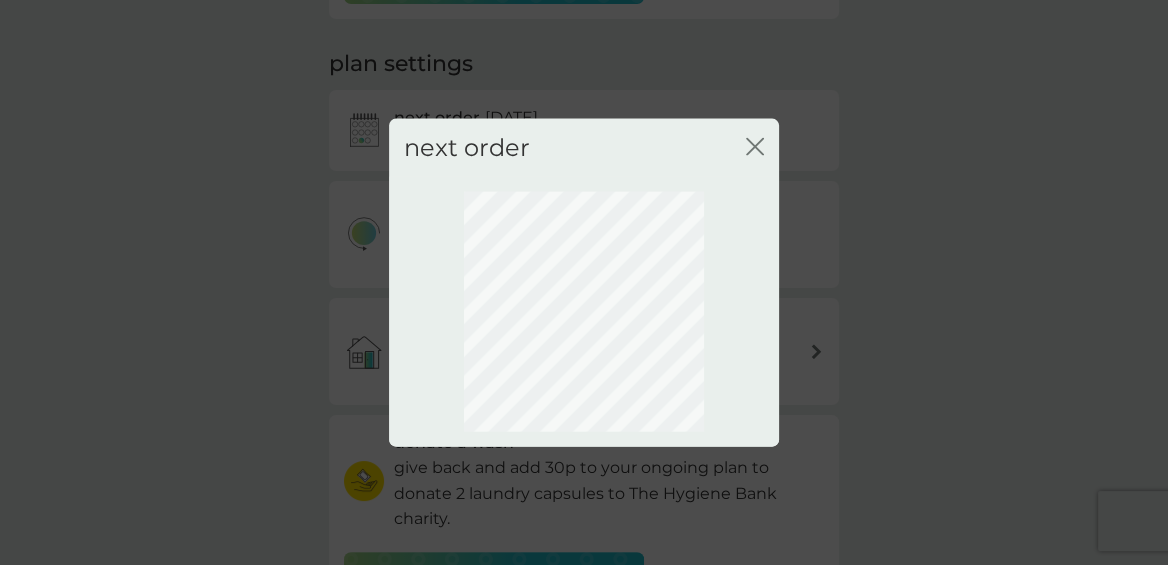 scroll, scrollTop: 273, scrollLeft: 0, axis: vertical 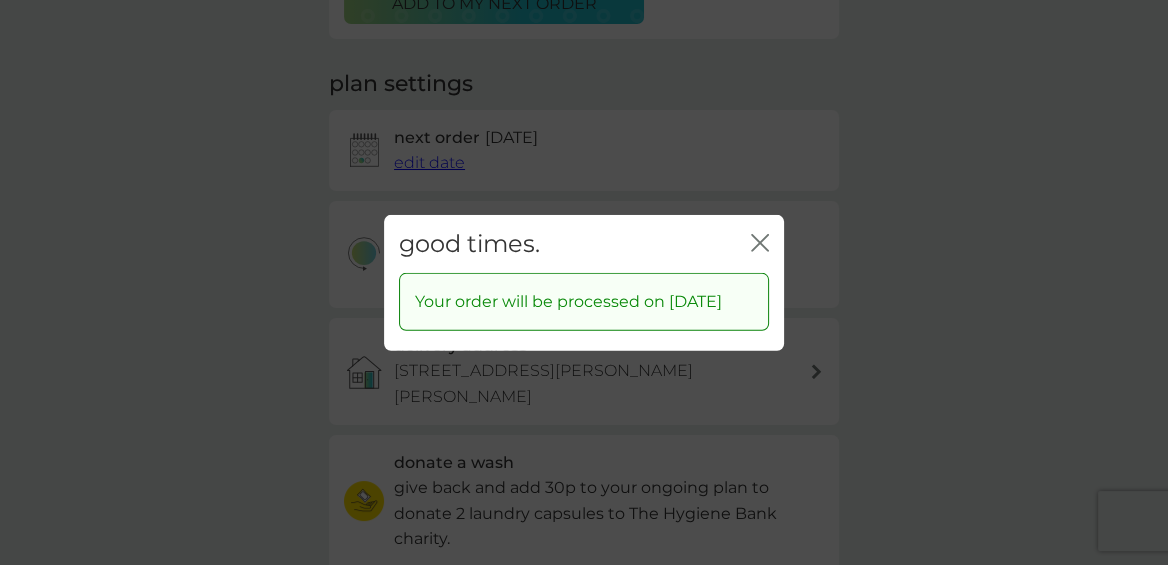 click on "close" 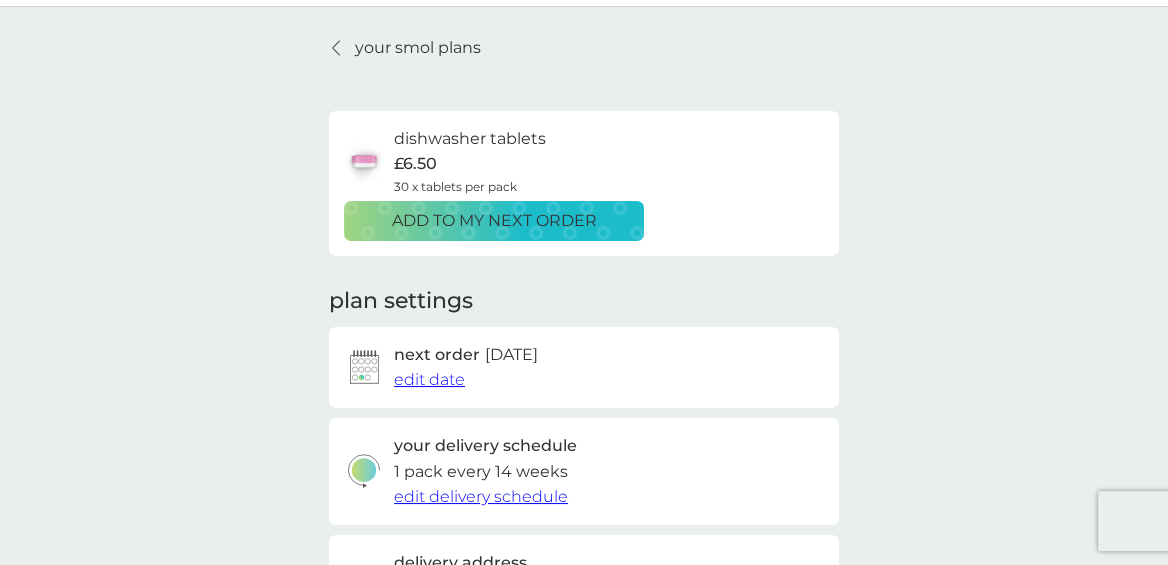 scroll, scrollTop: 0, scrollLeft: 0, axis: both 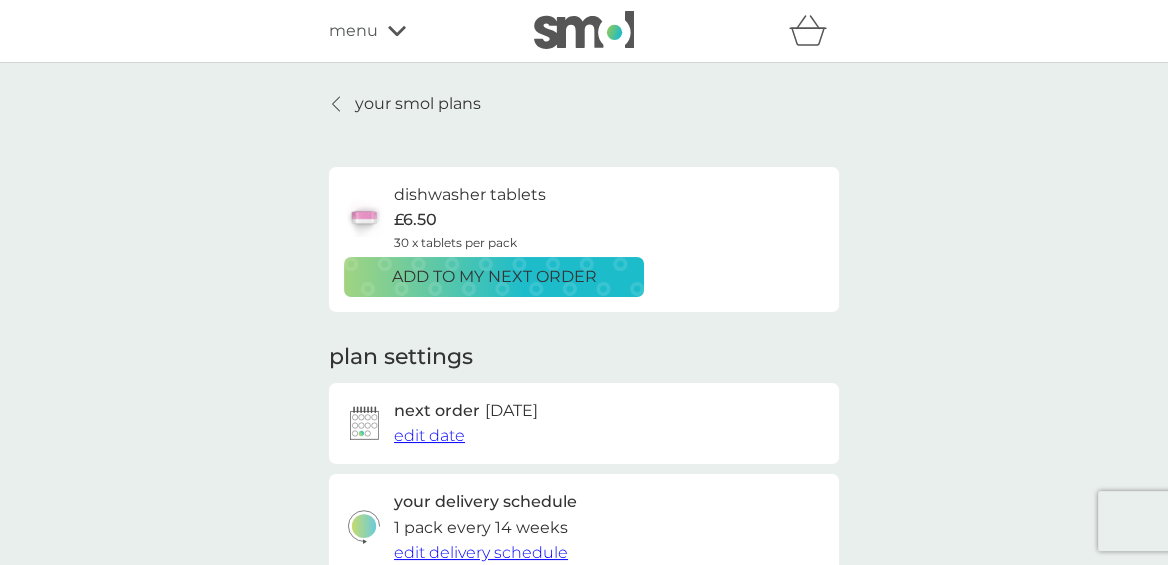 click on "your smol plans" at bounding box center (418, 104) 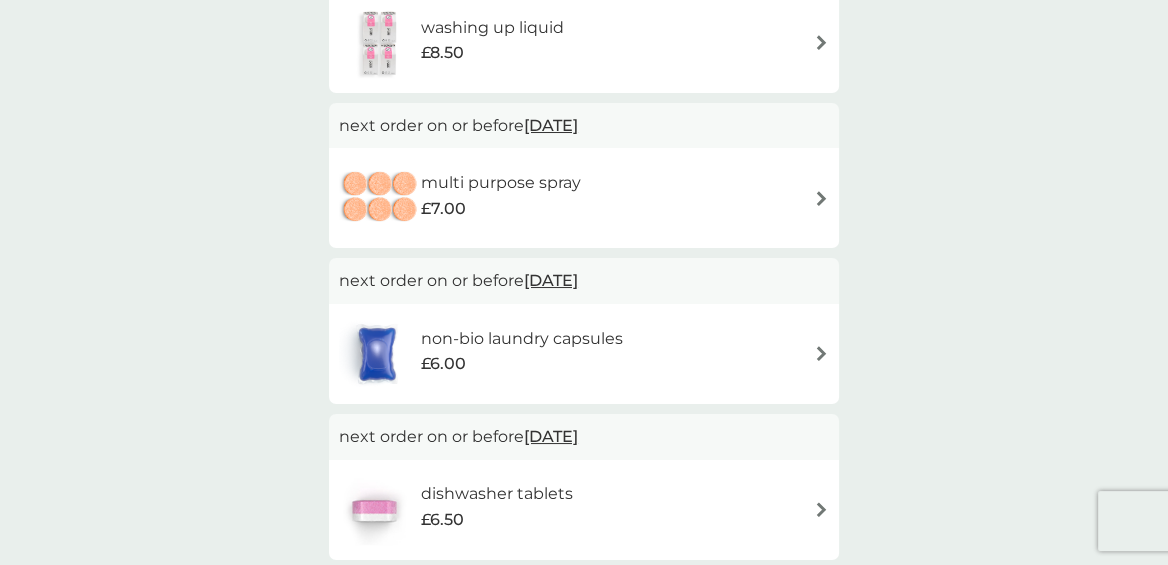 scroll, scrollTop: 558, scrollLeft: 0, axis: vertical 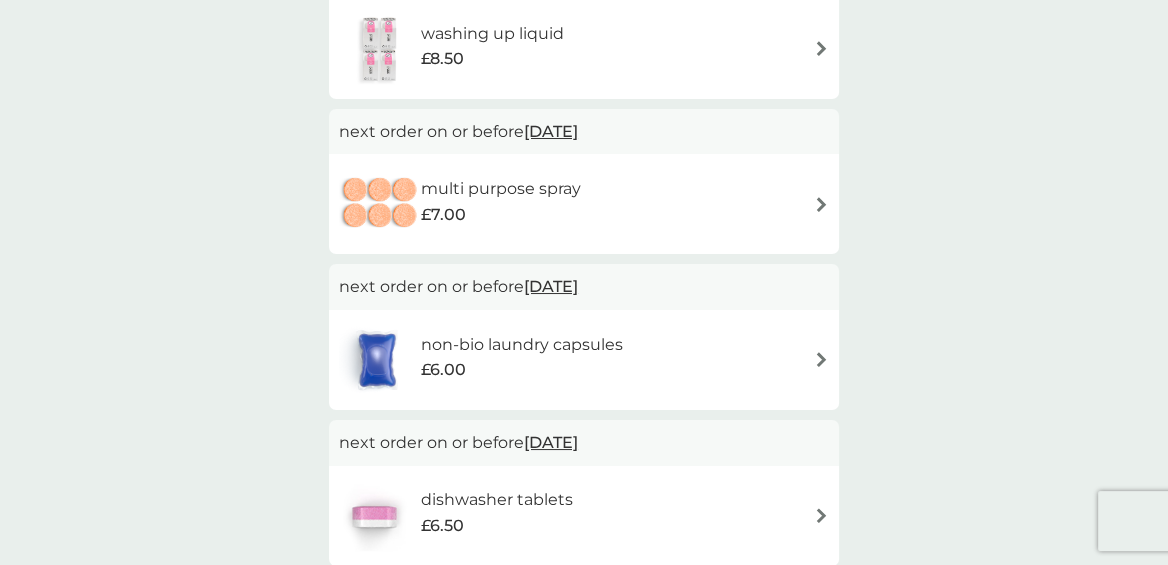 click at bounding box center [821, 204] 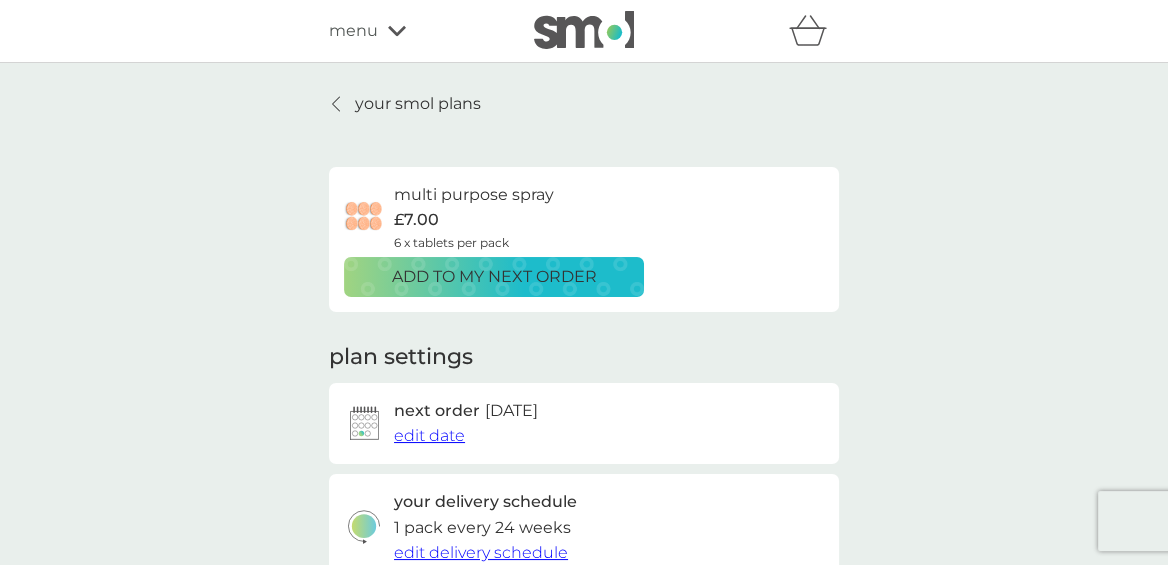 click on "edit date" at bounding box center (429, 435) 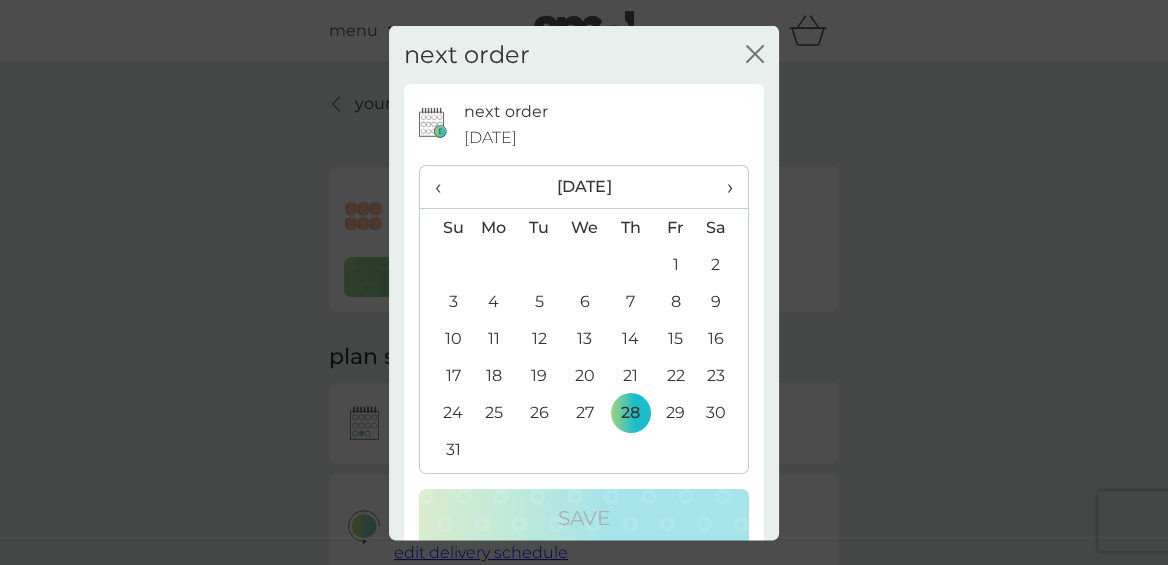 click on "›" at bounding box center [723, 187] 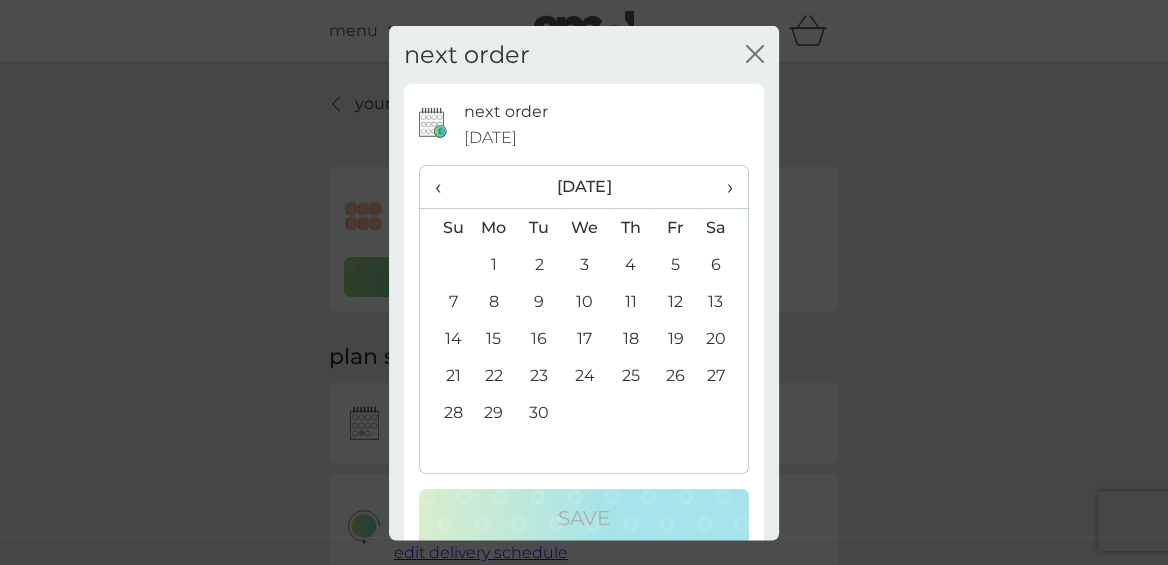click on "30" at bounding box center (539, 412) 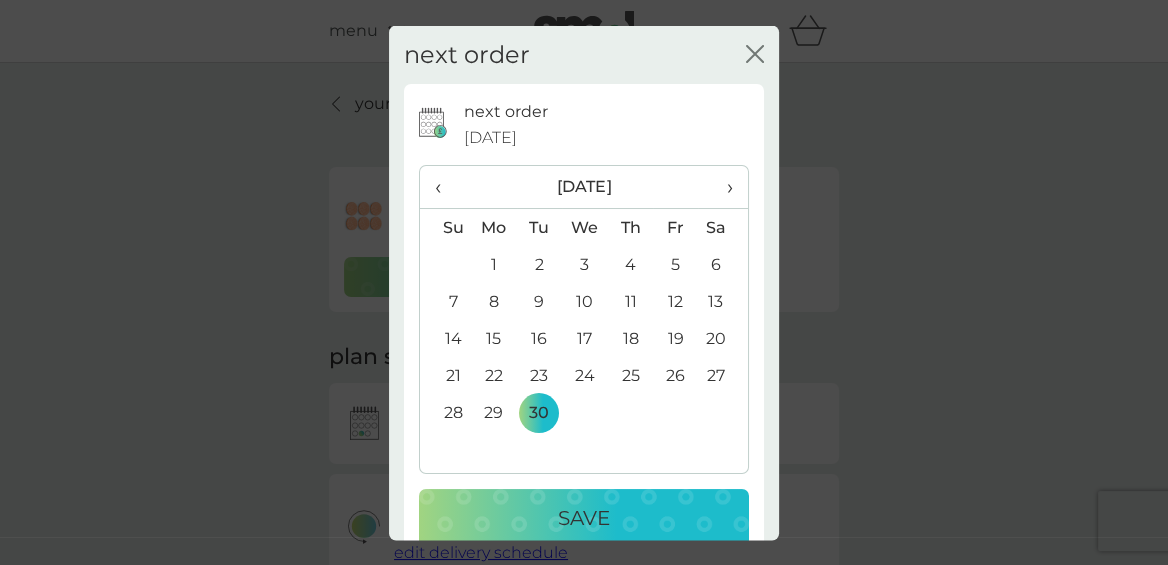 click on "Save" at bounding box center [584, 518] 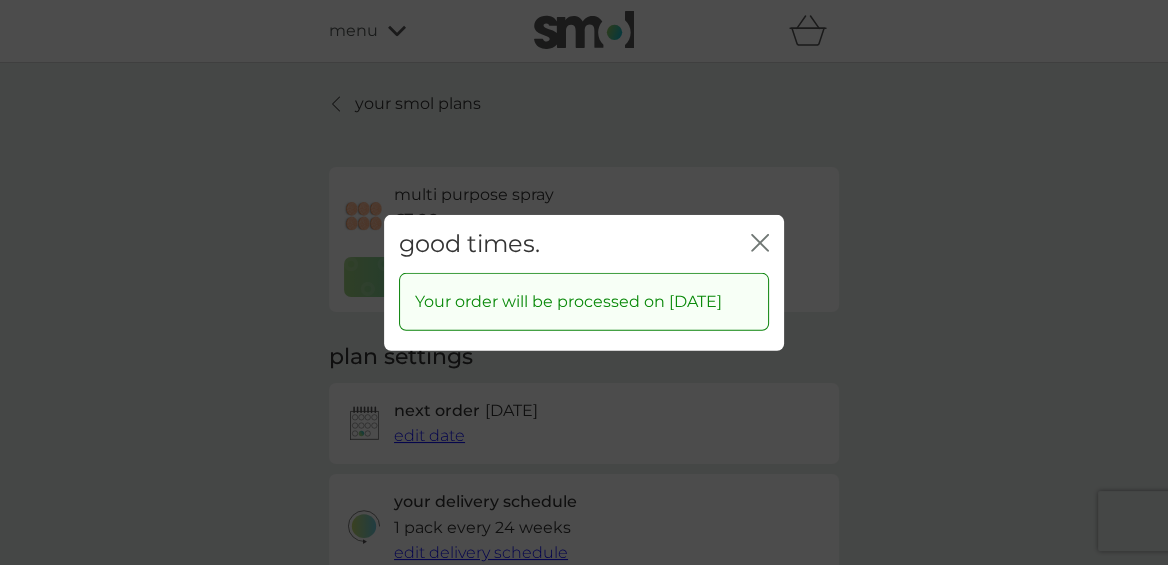 click on "close" 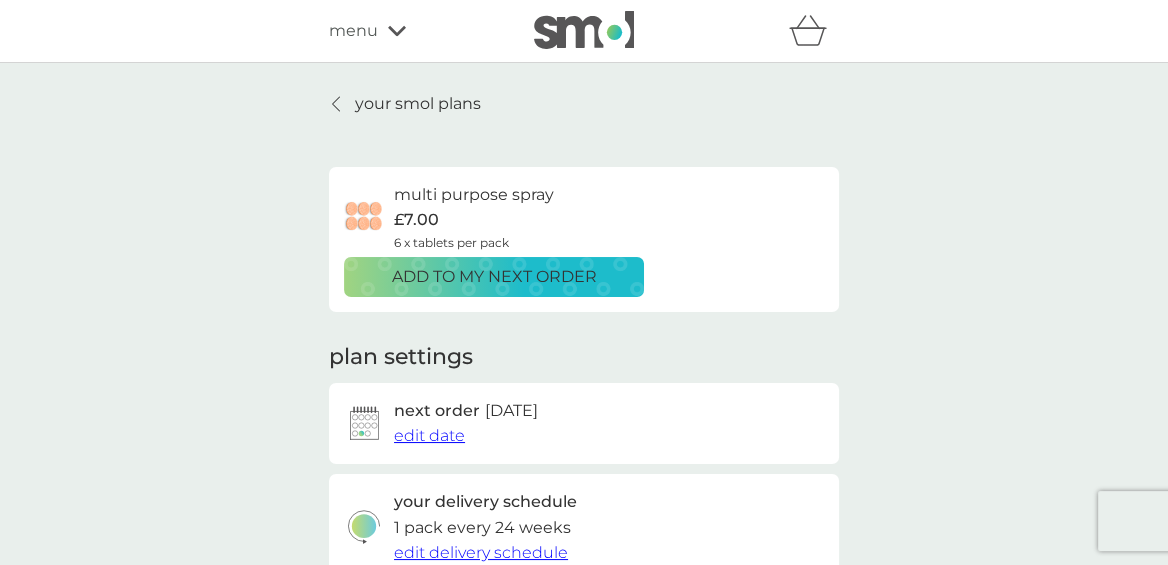 click on "your smol plans" at bounding box center [418, 104] 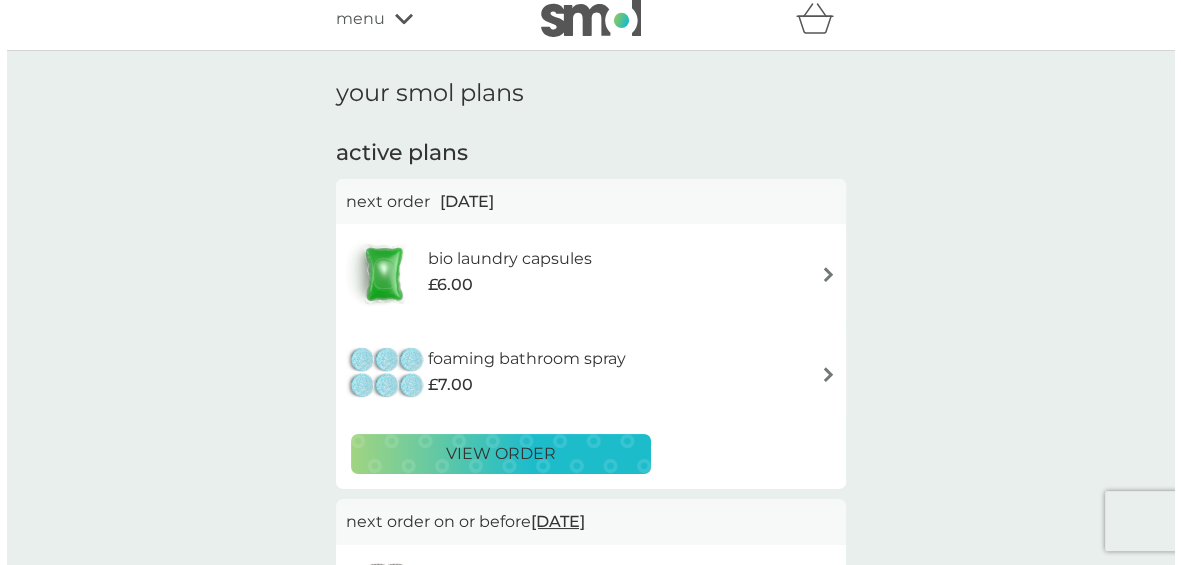 scroll, scrollTop: 0, scrollLeft: 0, axis: both 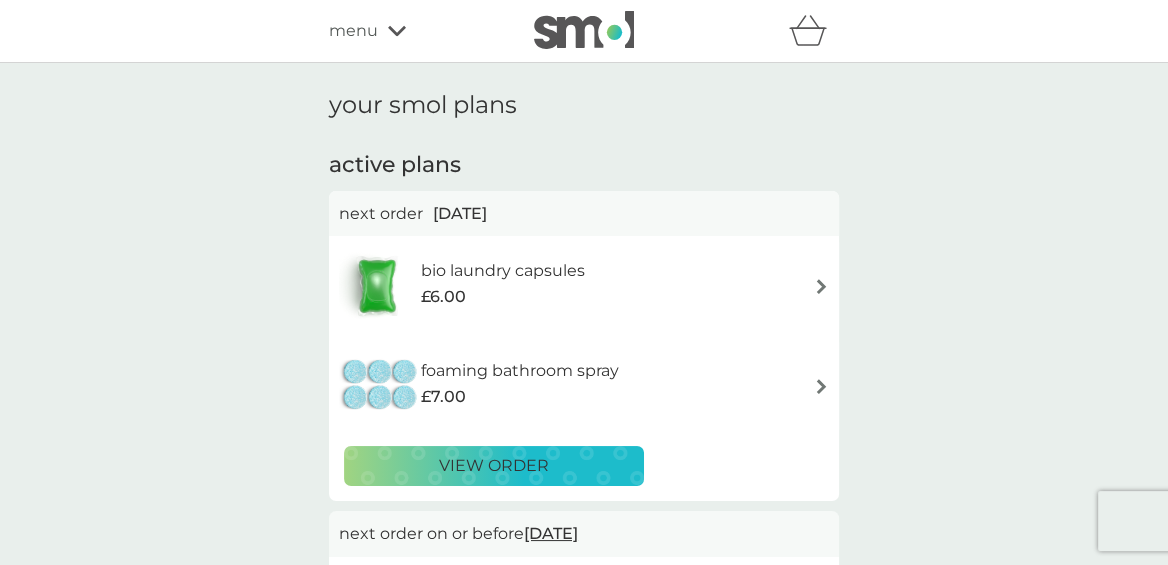 click 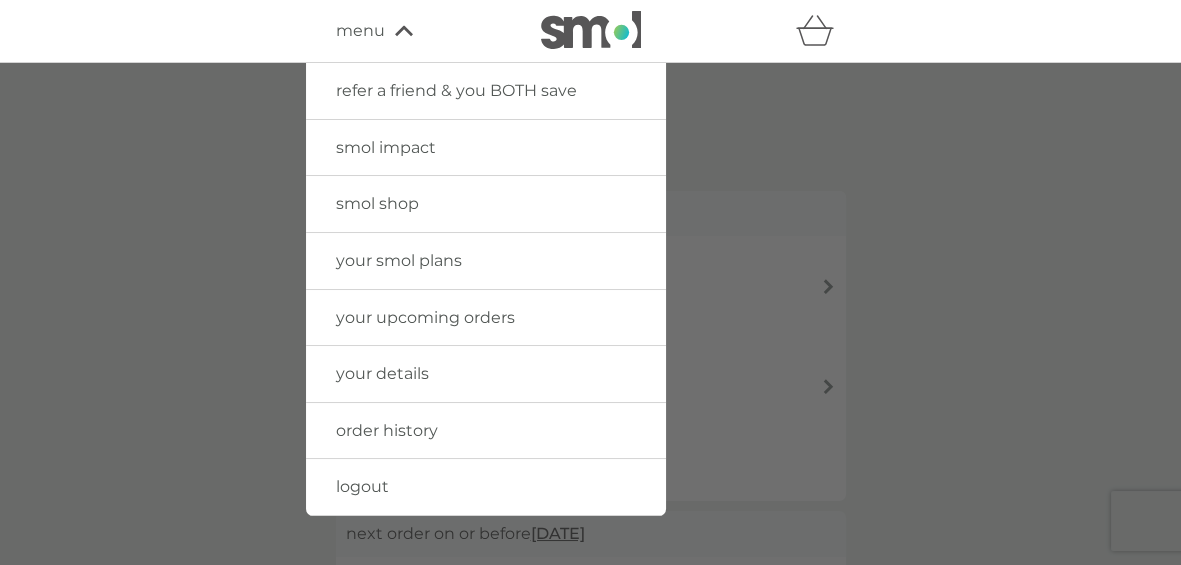 click on "logout" at bounding box center (362, 486) 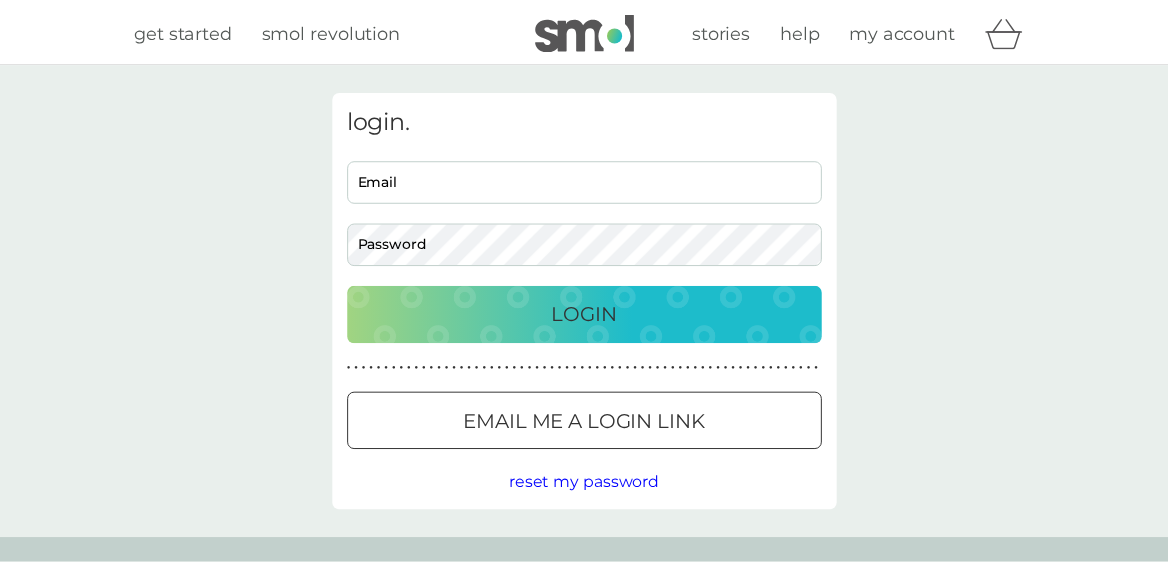 scroll, scrollTop: 0, scrollLeft: 0, axis: both 